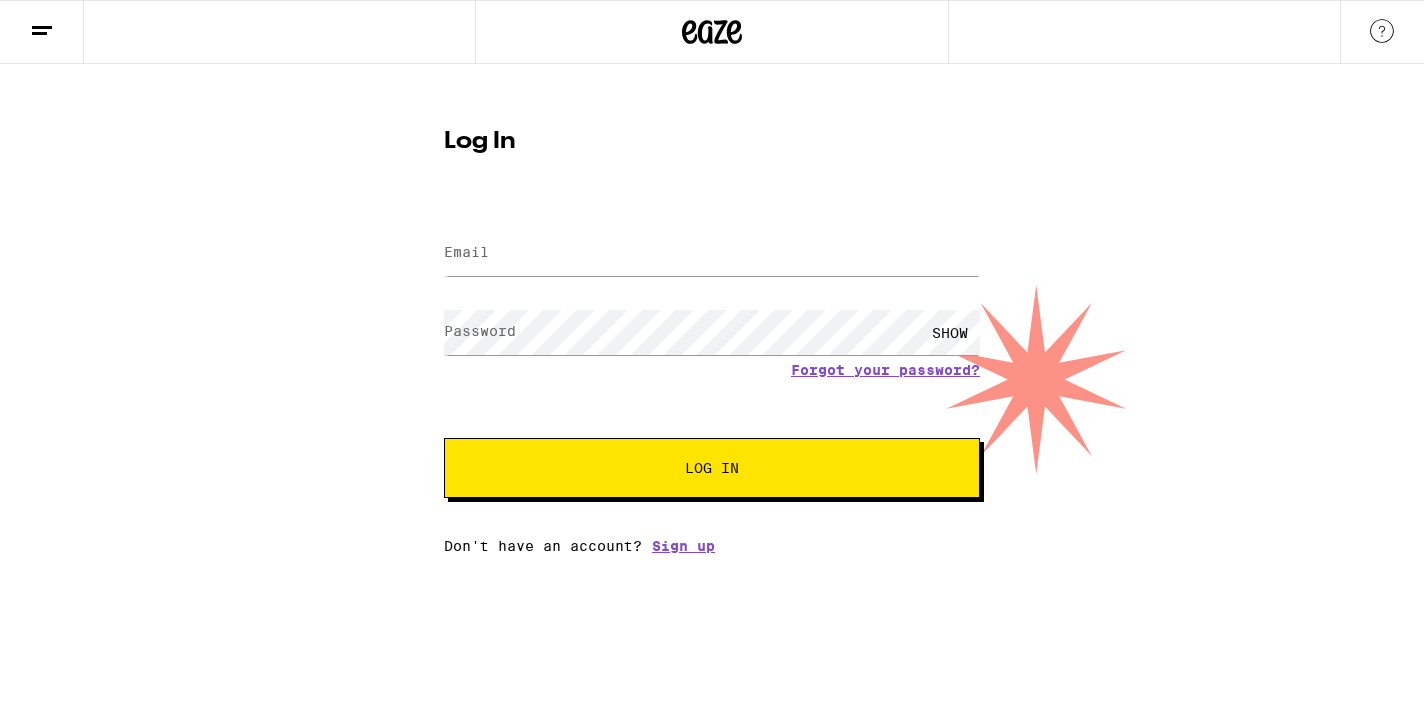 scroll, scrollTop: 0, scrollLeft: 0, axis: both 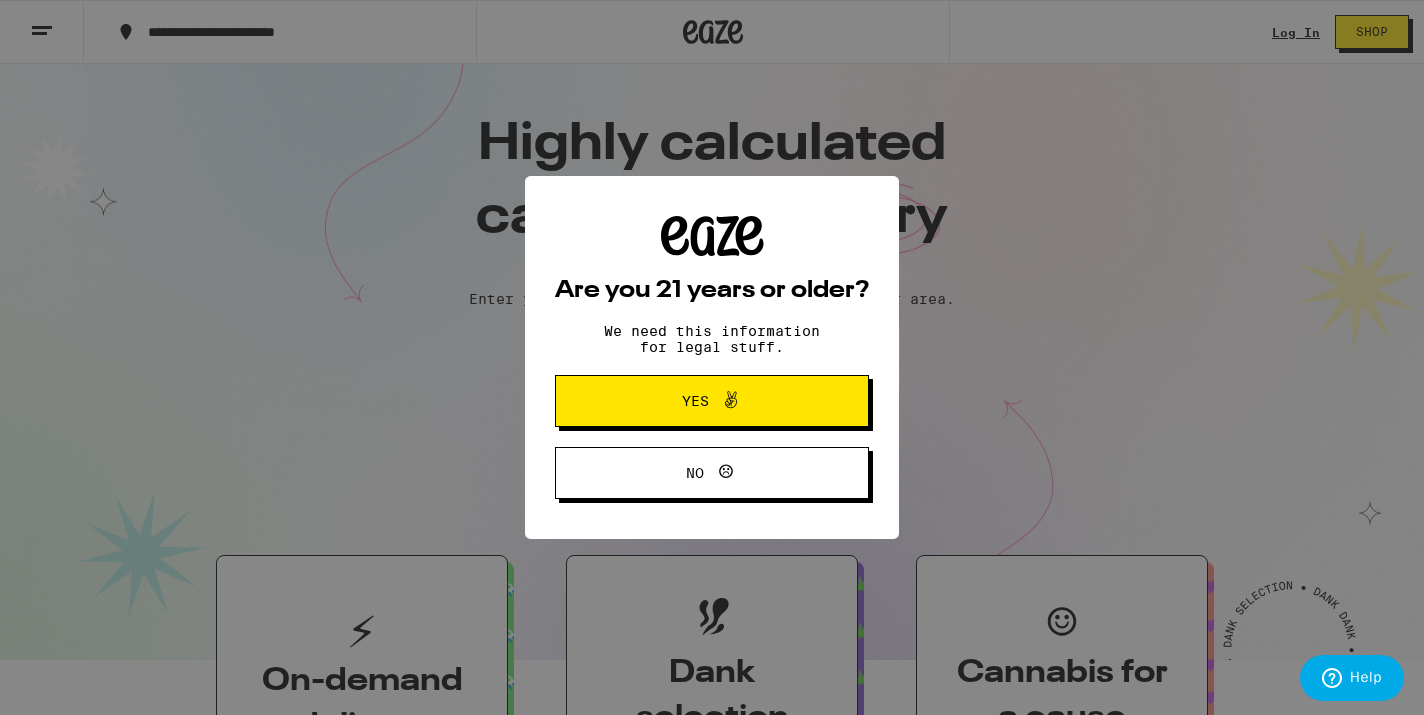 type on "540 N Los Robles Ave" 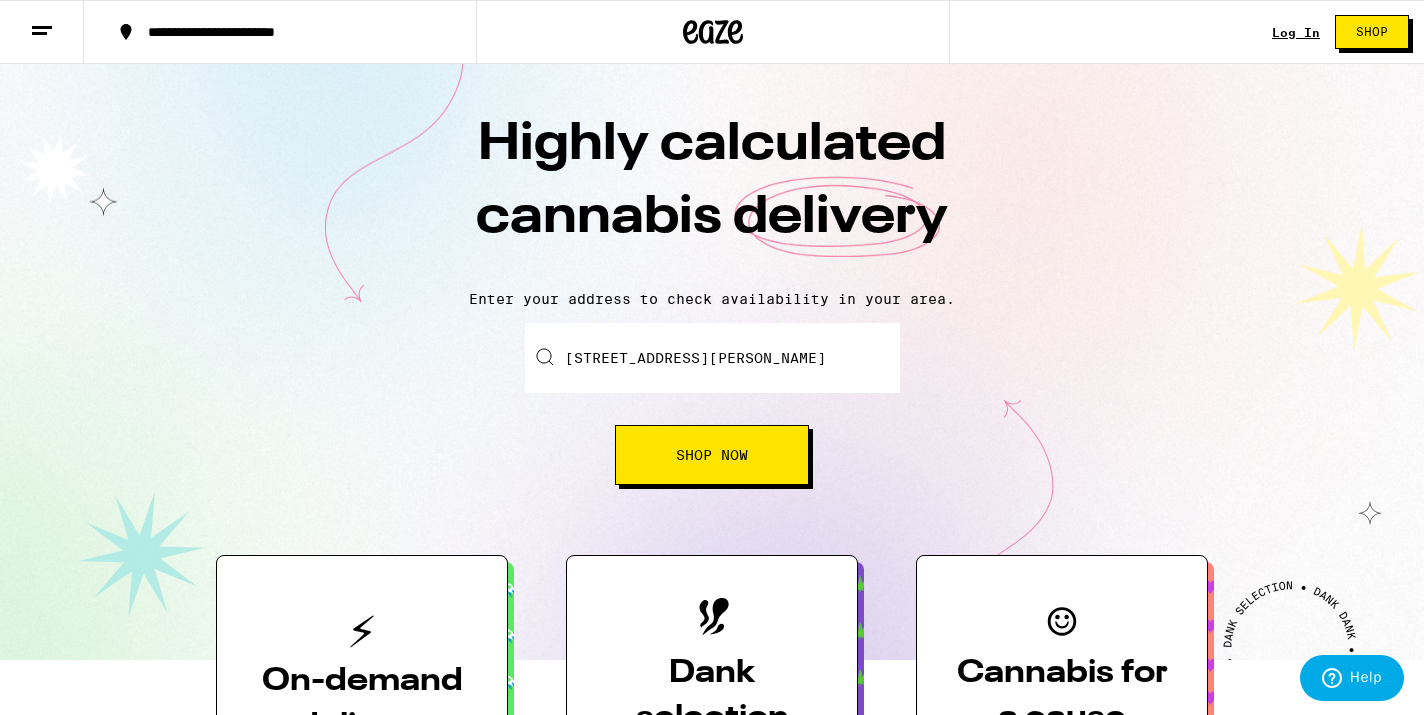 click on "Shop Now" at bounding box center [712, 455] 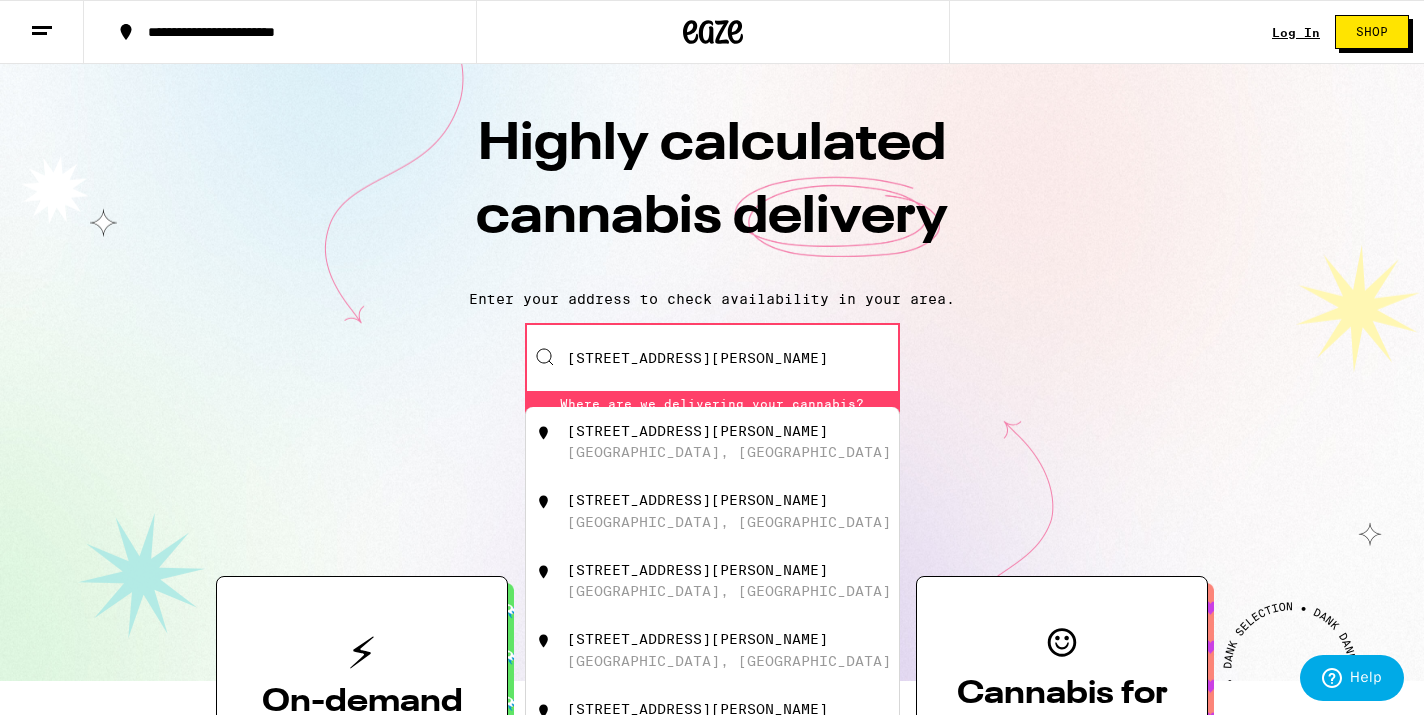 click on "540 North Los Robles Avenue" at bounding box center [697, 431] 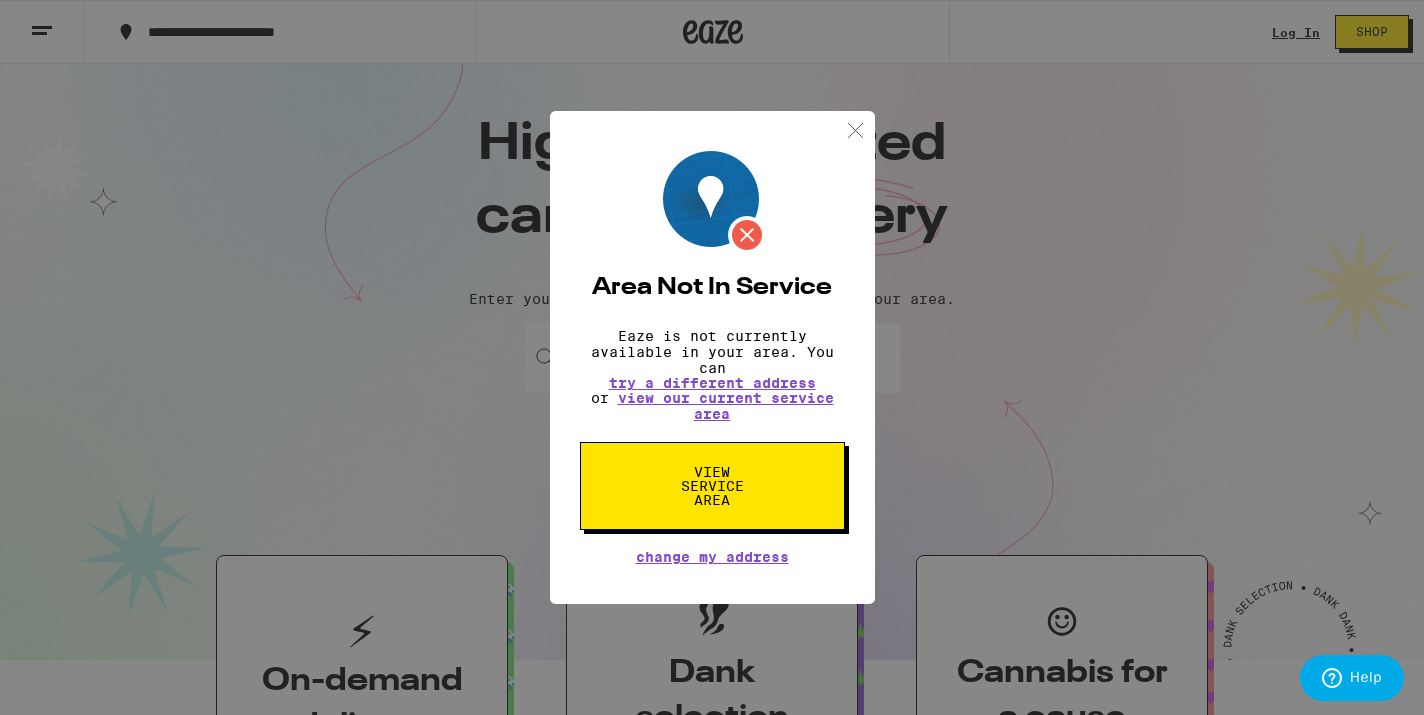 click at bounding box center (855, 130) 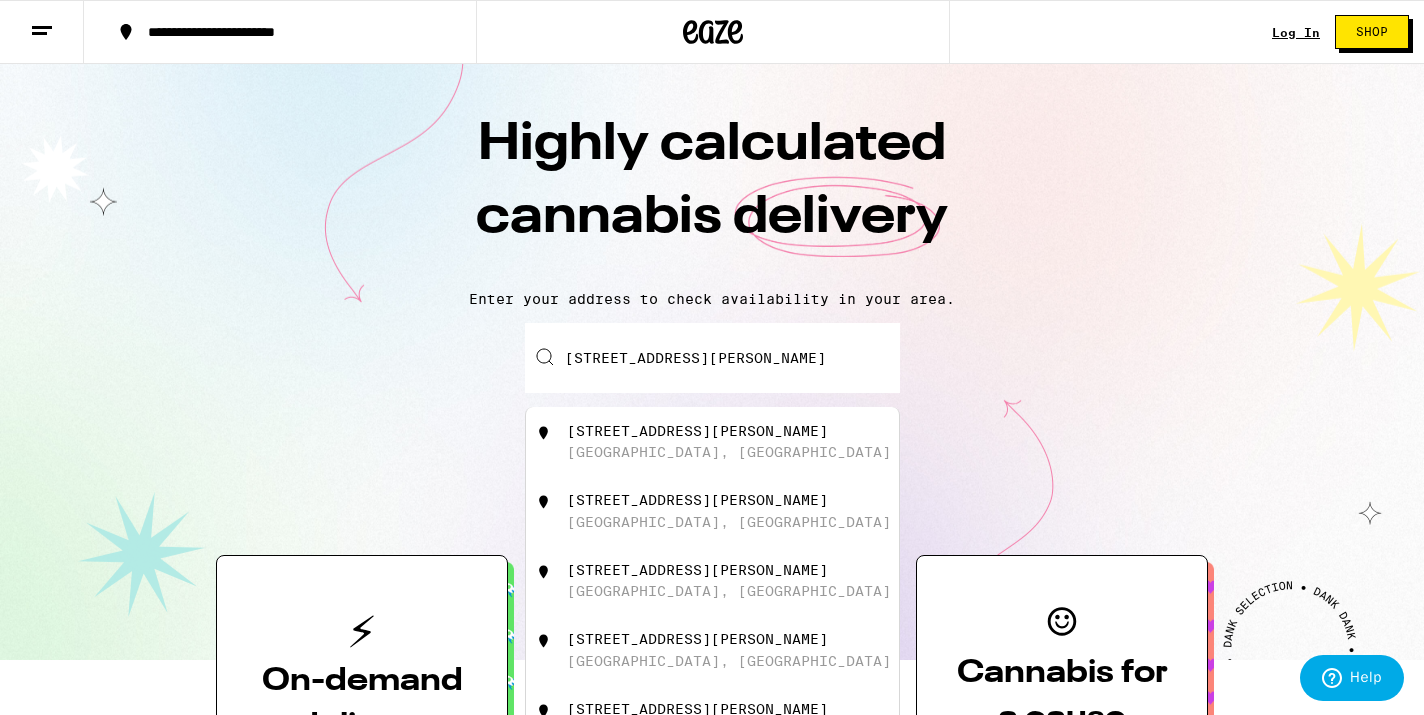 click on "540 North Los Robles Avenue, Pasadena, CA" at bounding box center [712, 358] 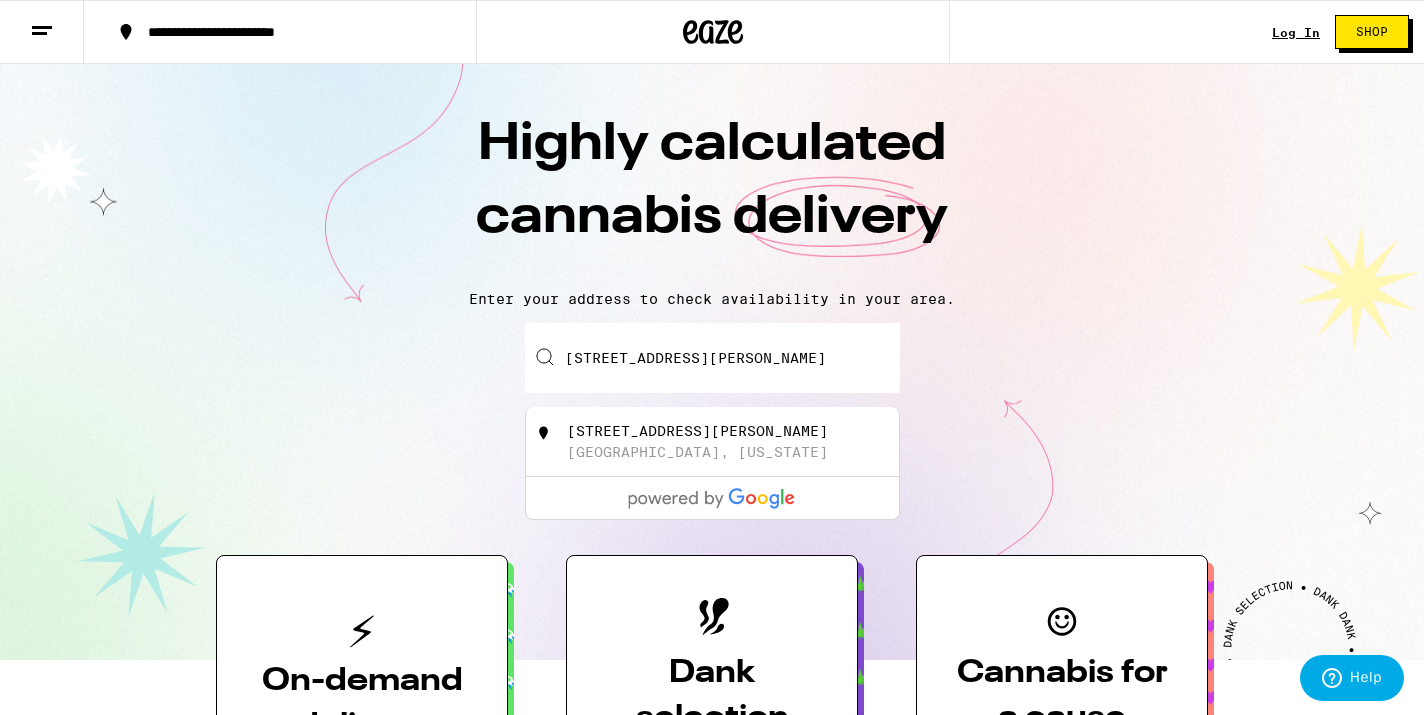 click on "540 North Los Robles Avenue, Pasadena, CA" at bounding box center (712, 358) 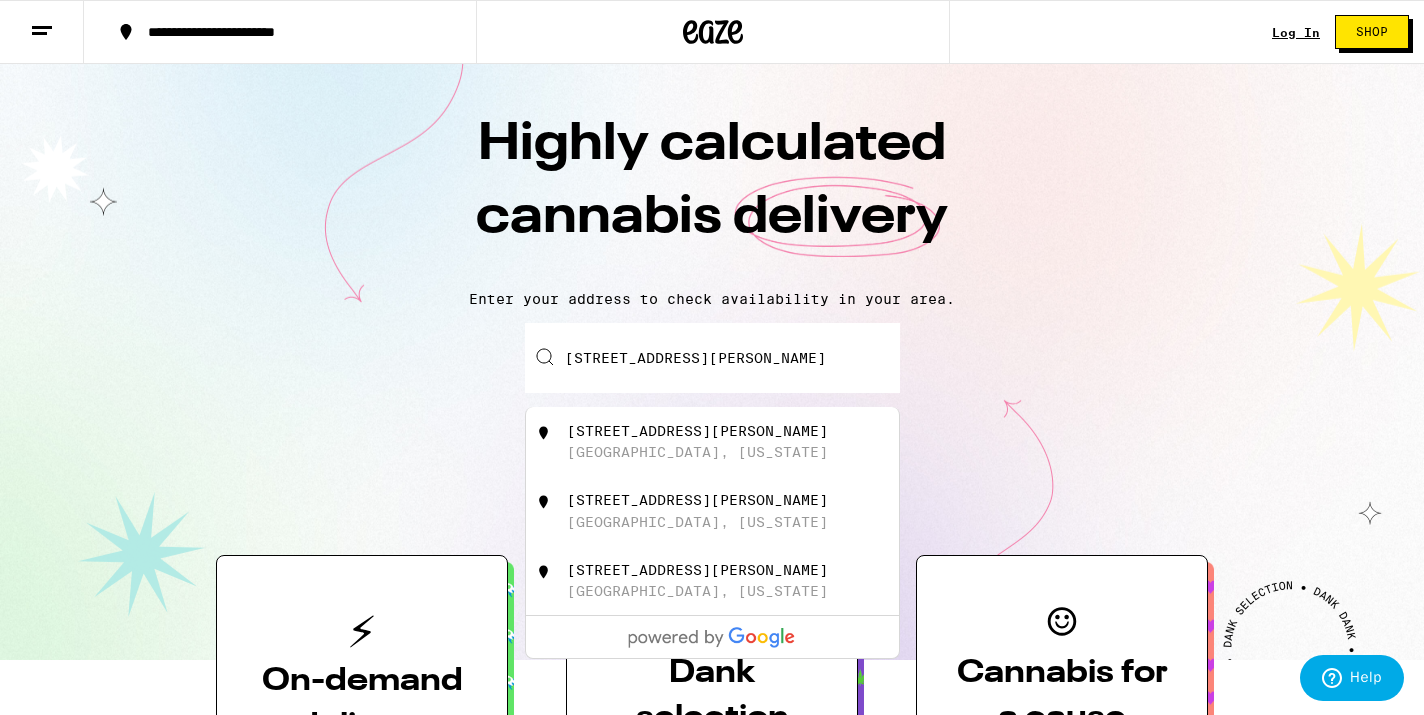 type on "540 N Los Robles Avenue, Pasadena, CA" 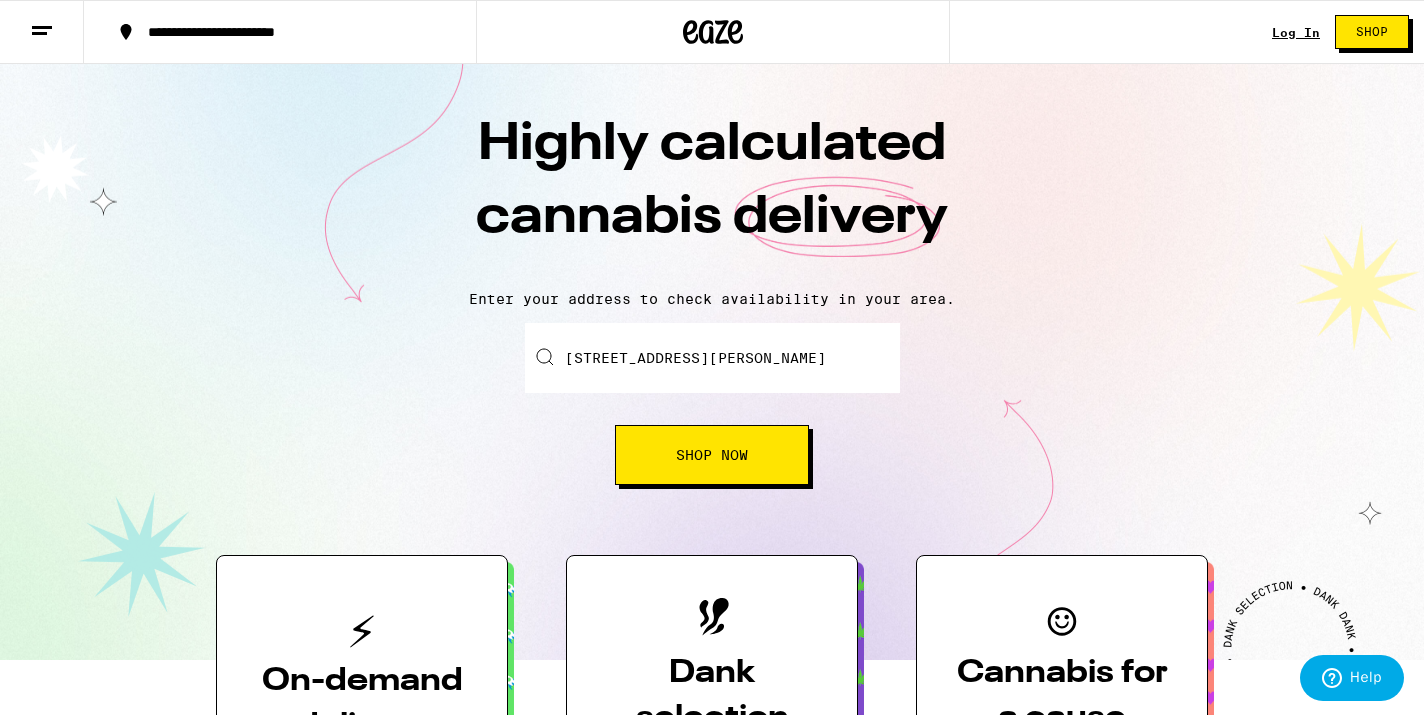 click on "Log In" at bounding box center (1296, 32) 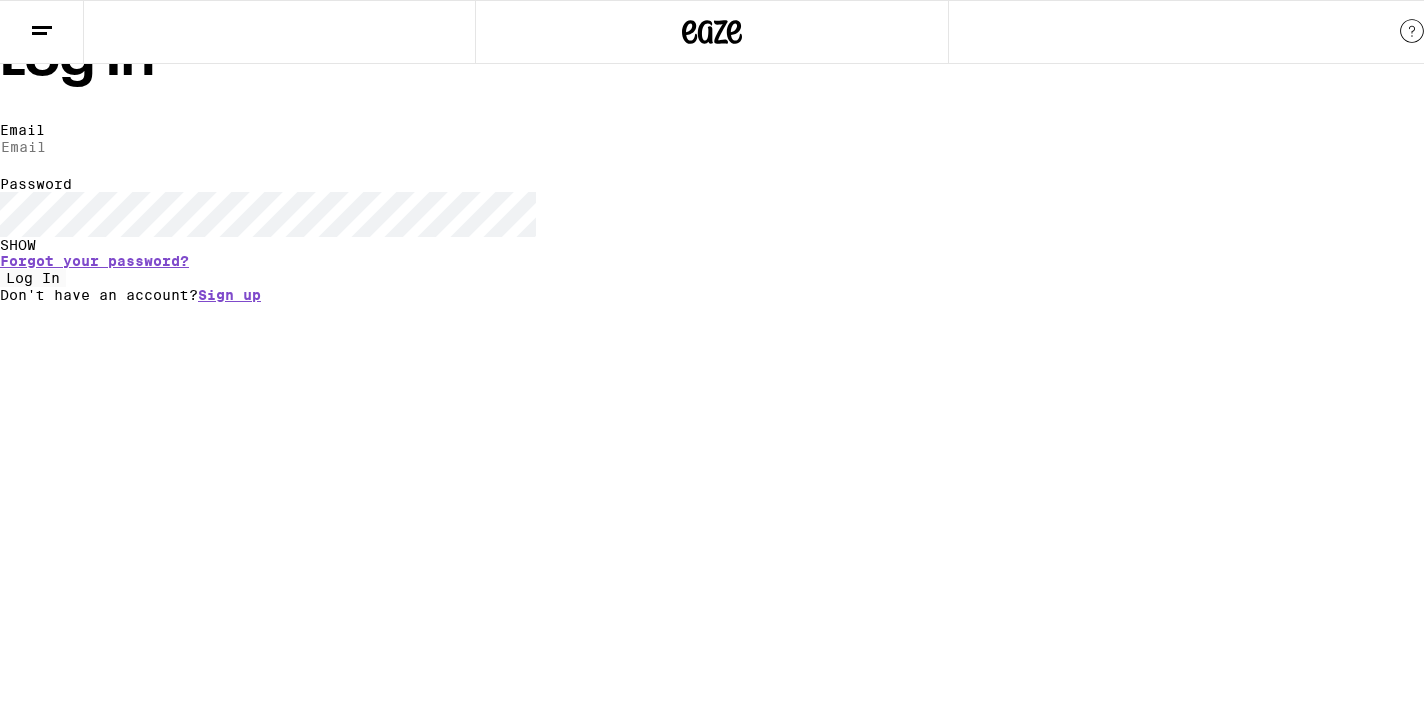 click on "Email" at bounding box center [92, 147] 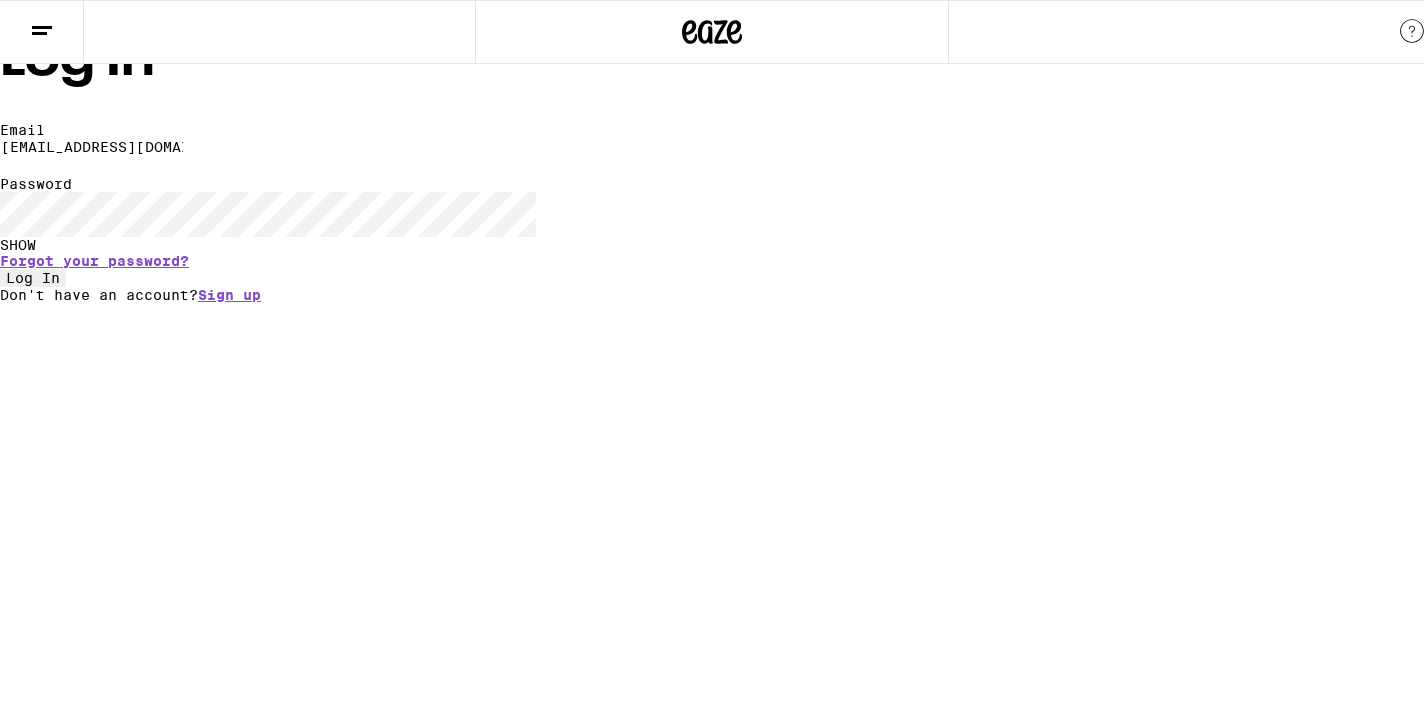 click on "Log In" at bounding box center [33, 278] 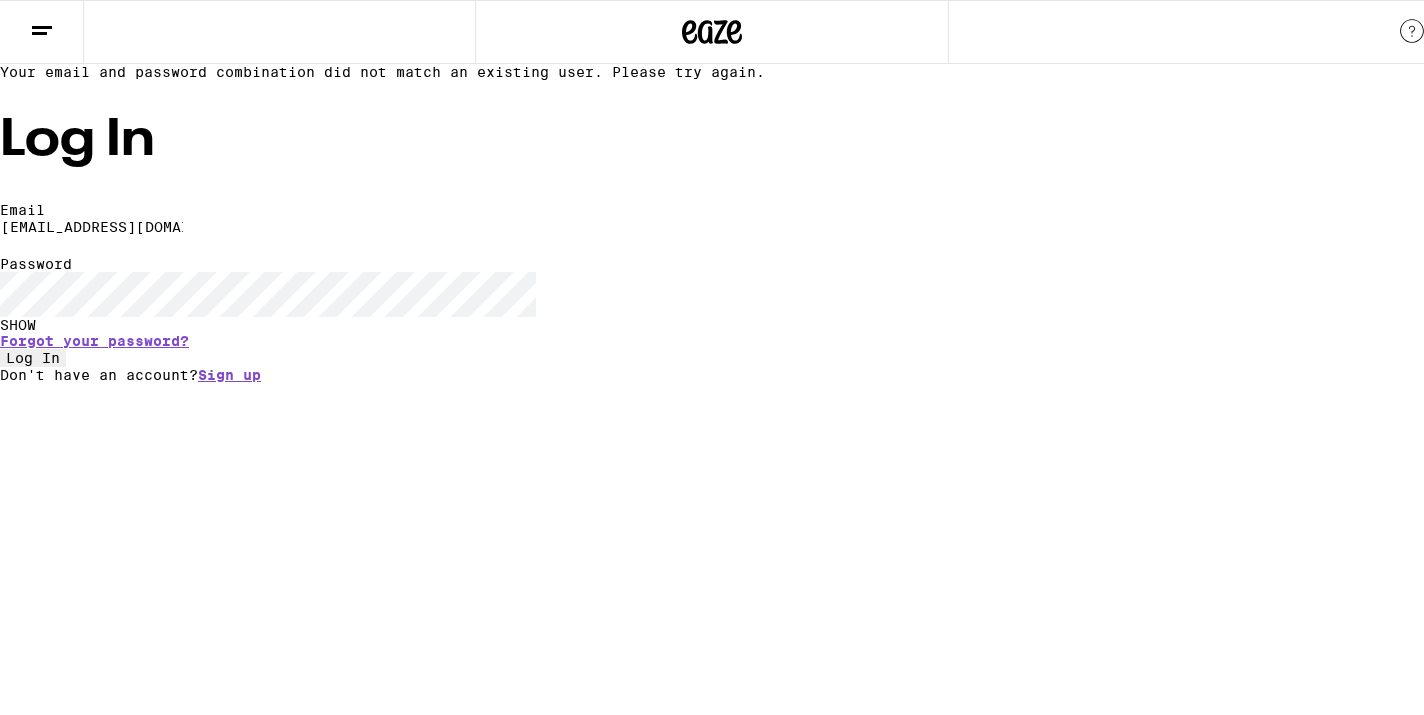 click on "SHOW" at bounding box center (712, 302) 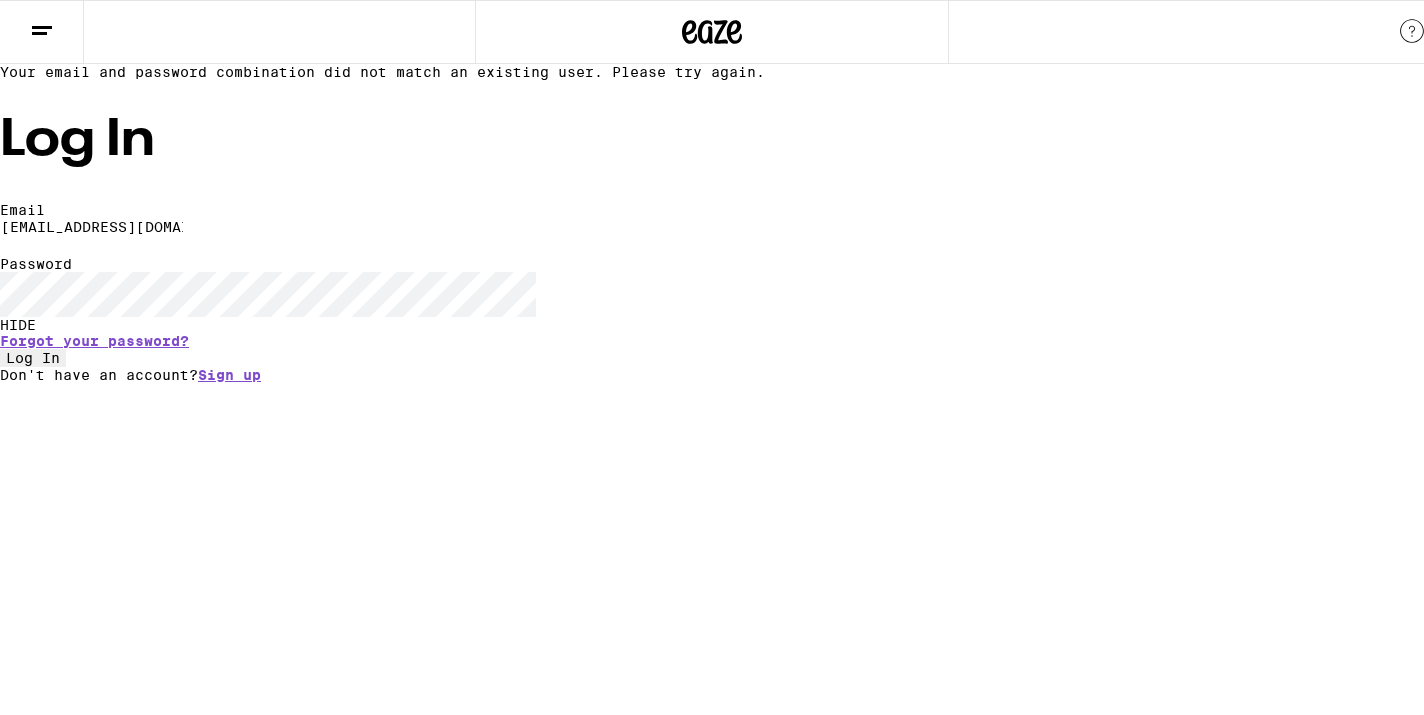 click on "Log In" at bounding box center (33, 358) 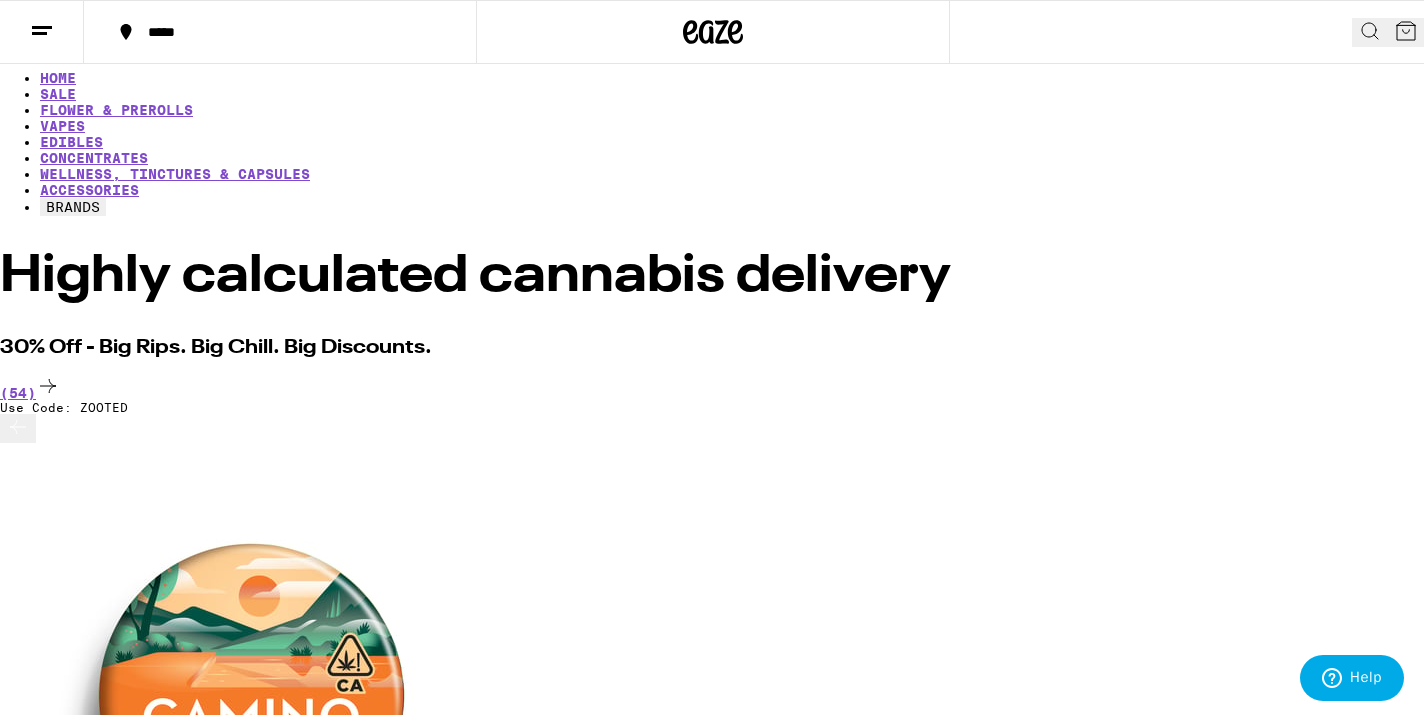 scroll, scrollTop: 17, scrollLeft: 0, axis: vertical 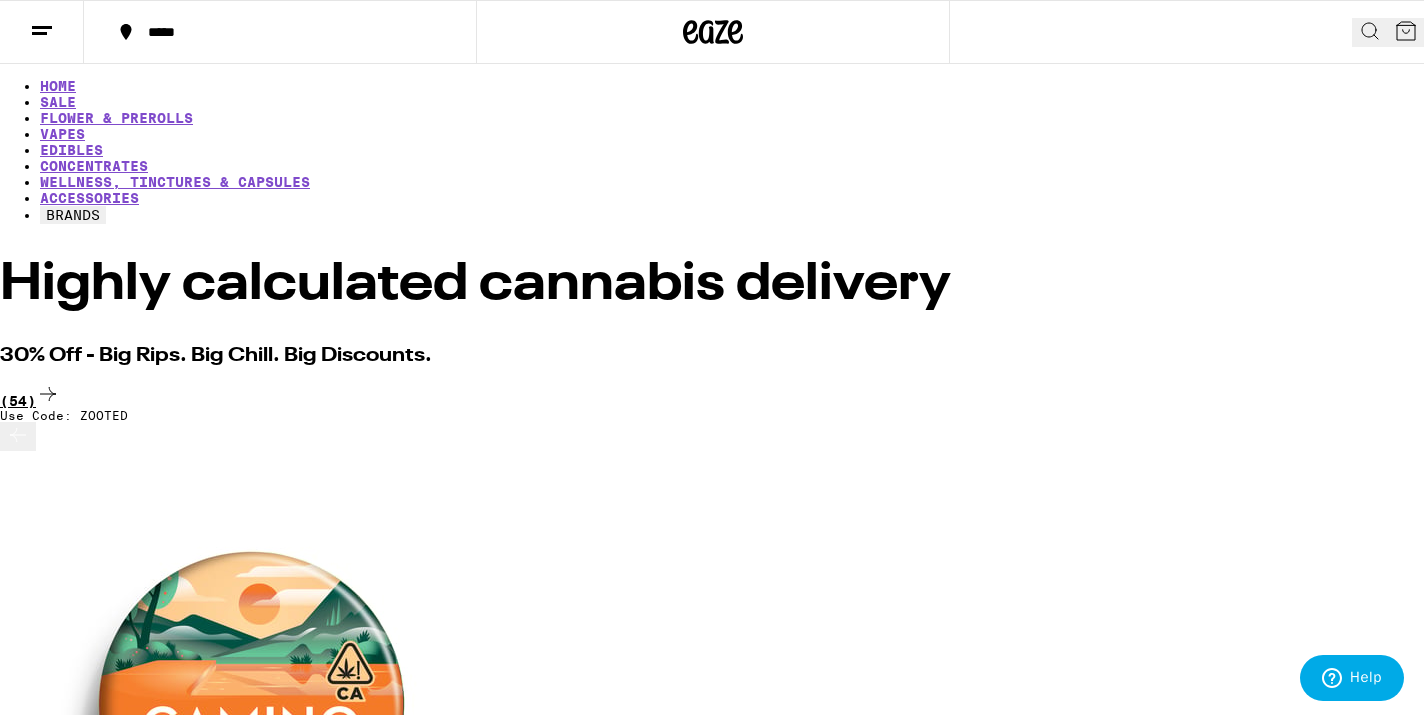 click on "(54)" at bounding box center [712, 395] 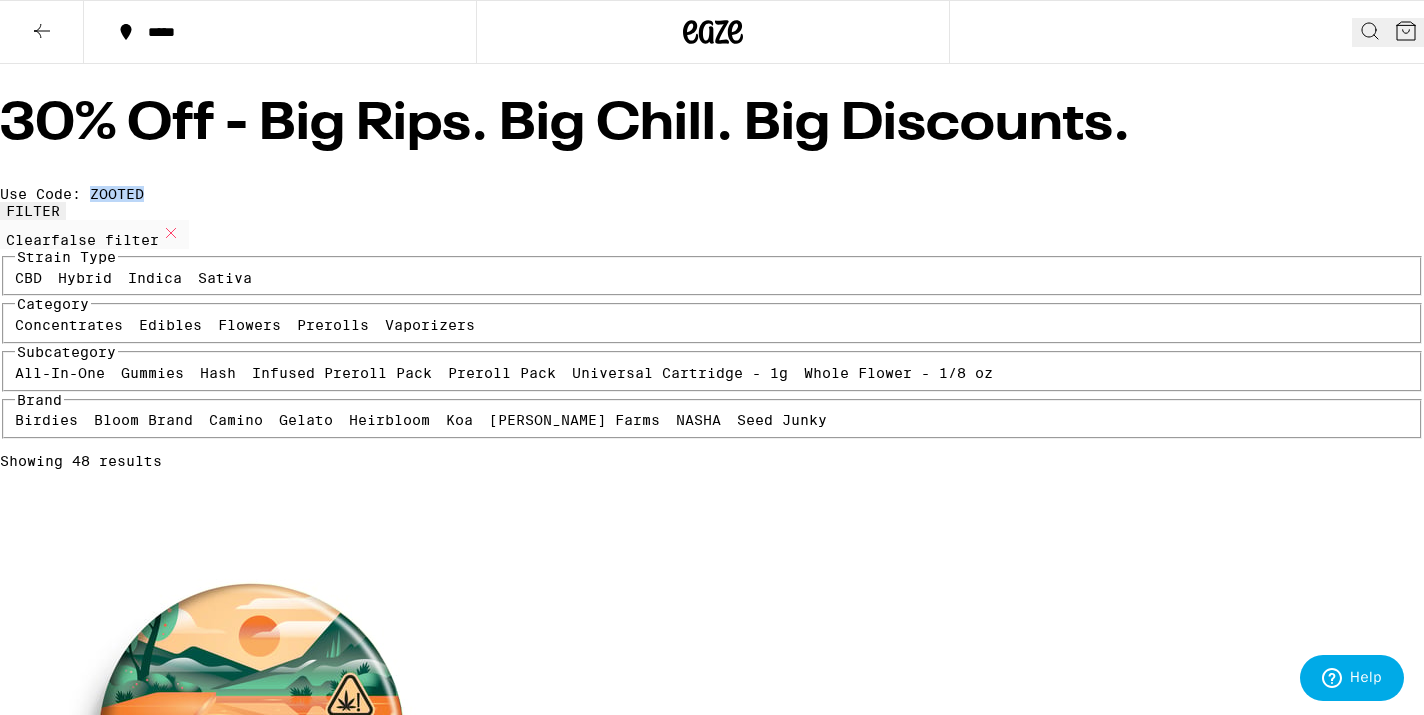 drag, startPoint x: 794, startPoint y: 150, endPoint x: 720, endPoint y: 146, distance: 74.10803 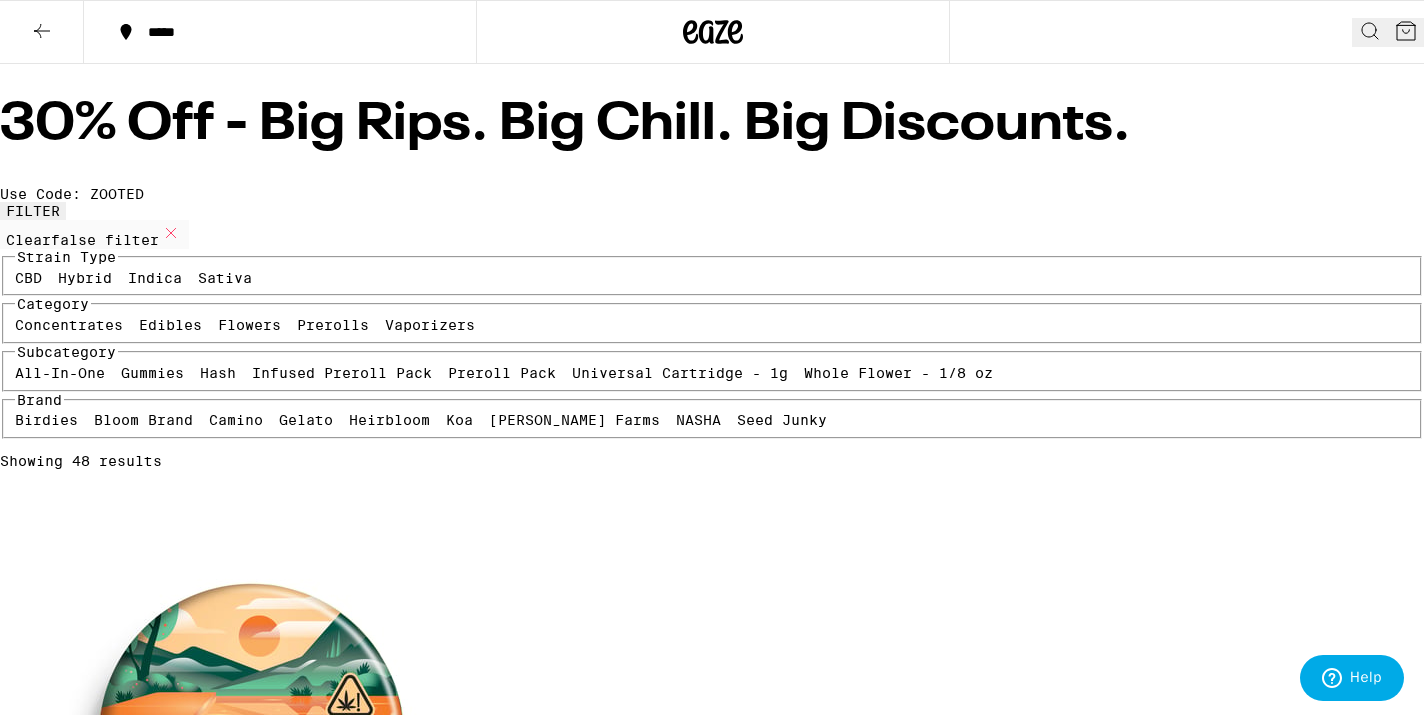 click on "30% Off - Big Rips. Big Chill. Big Discounts. Use Code: ZOOTED" at bounding box center (712, 150) 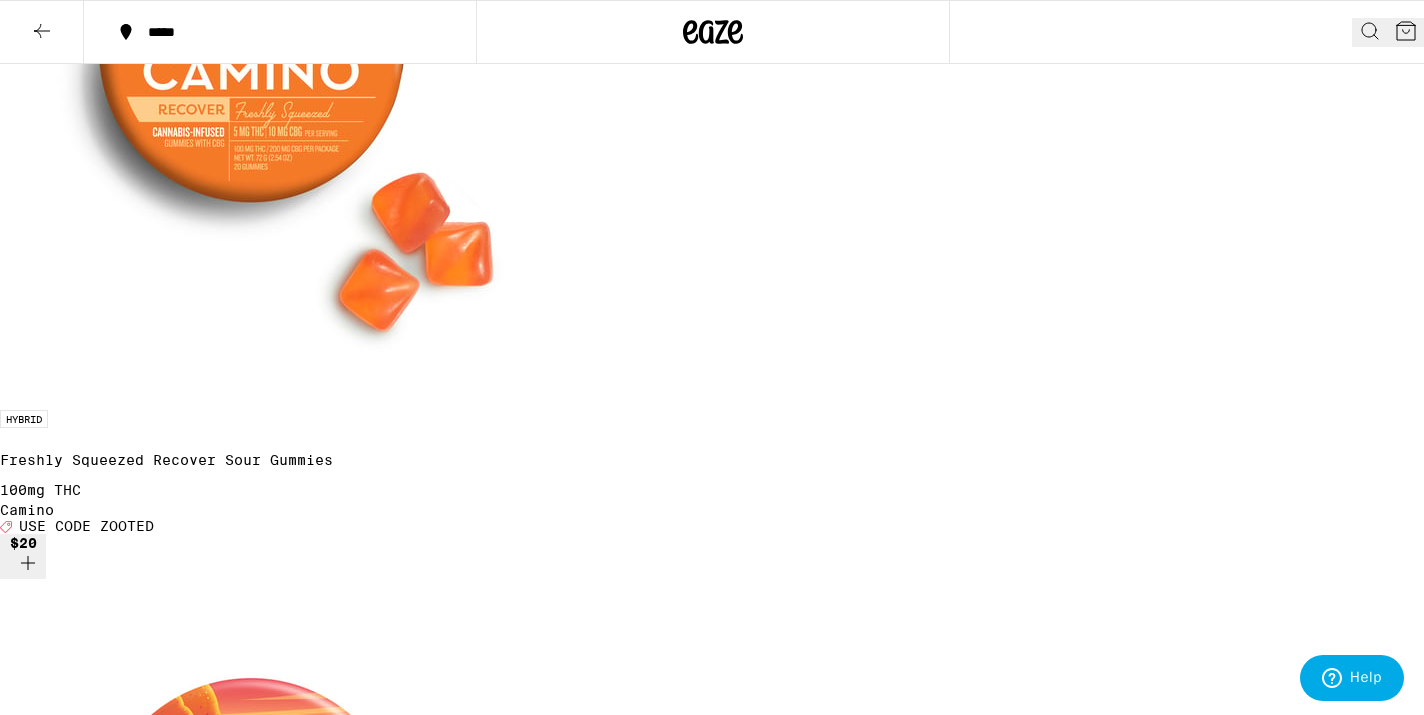 scroll, scrollTop: 0, scrollLeft: 0, axis: both 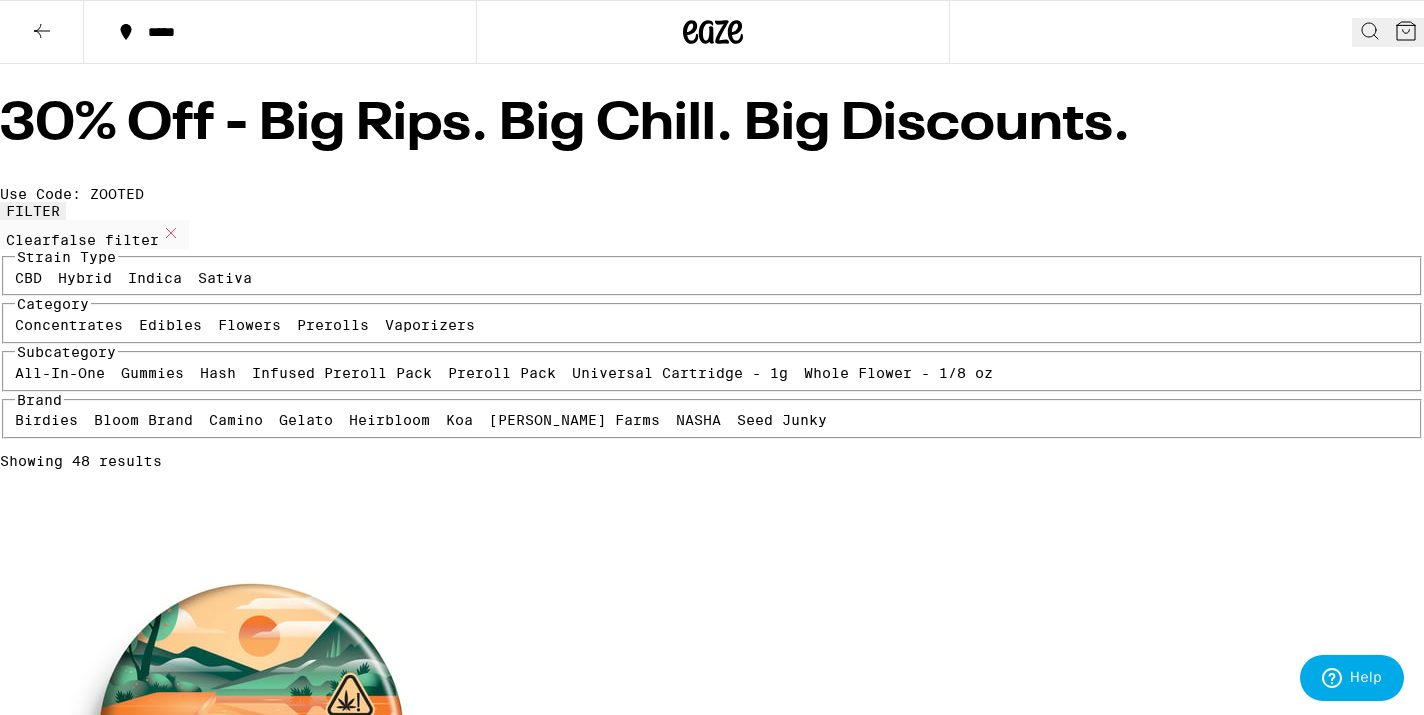 click 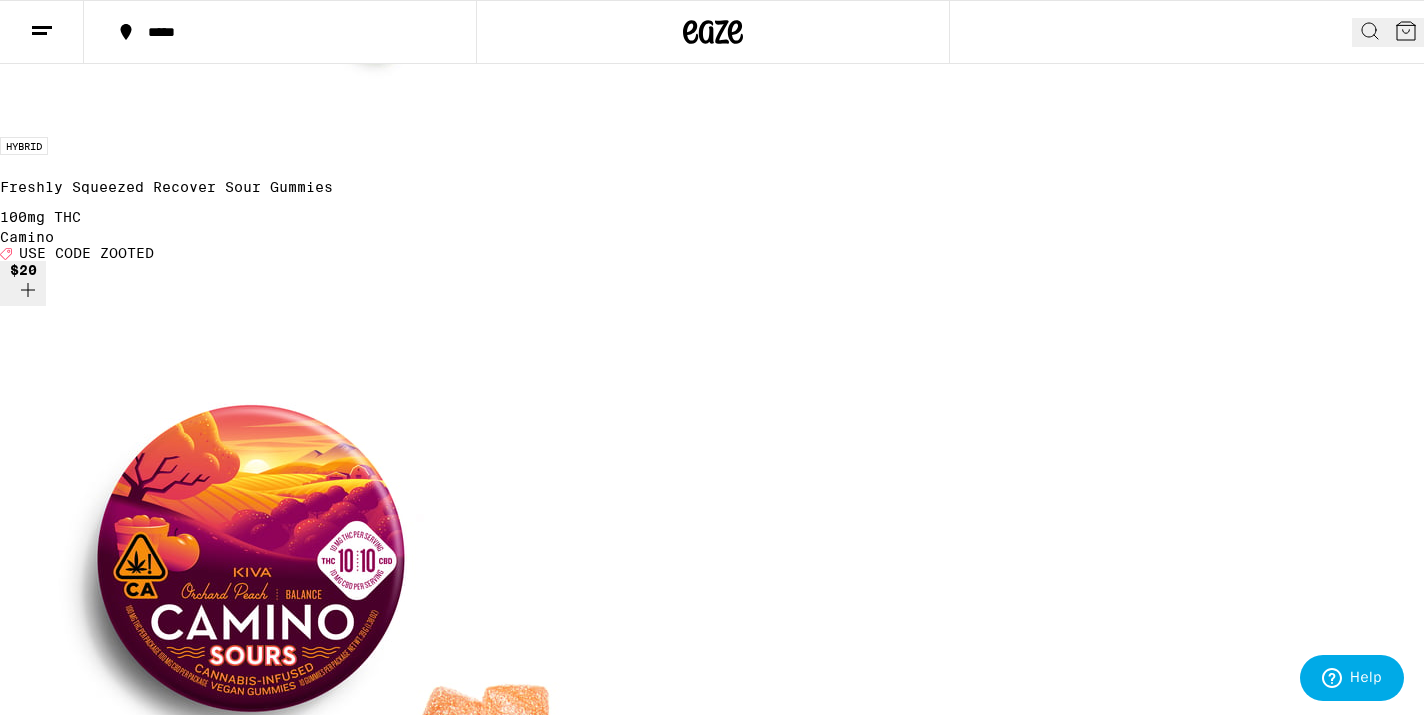scroll, scrollTop: 1263, scrollLeft: 0, axis: vertical 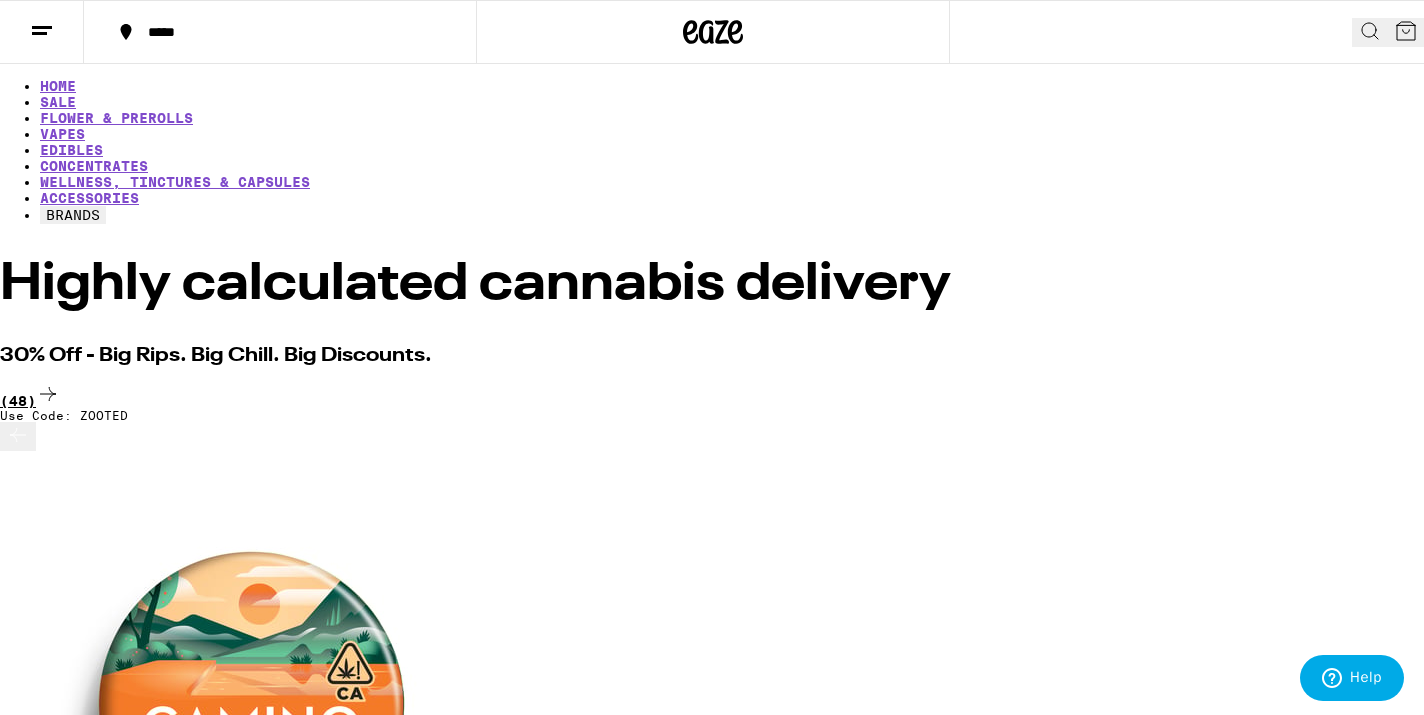 click on "(48)" at bounding box center (712, 395) 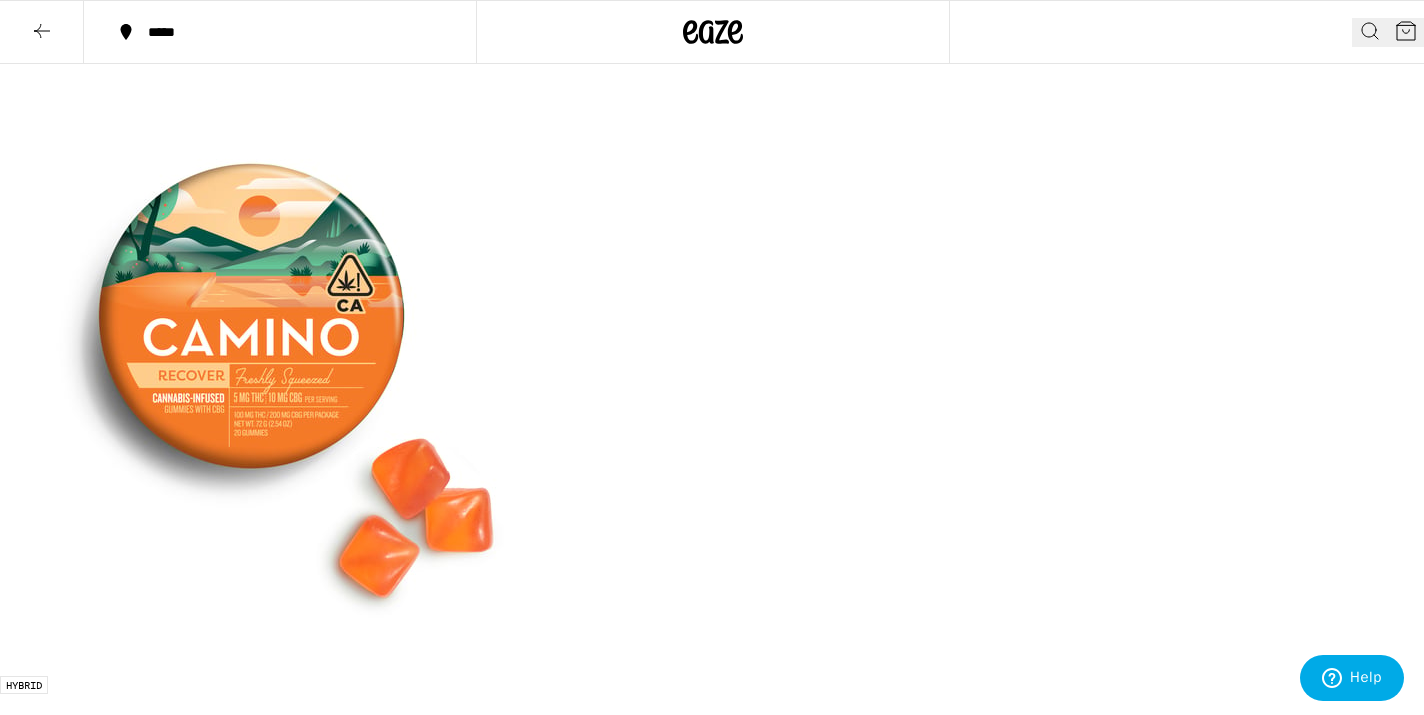 scroll, scrollTop: 423, scrollLeft: 0, axis: vertical 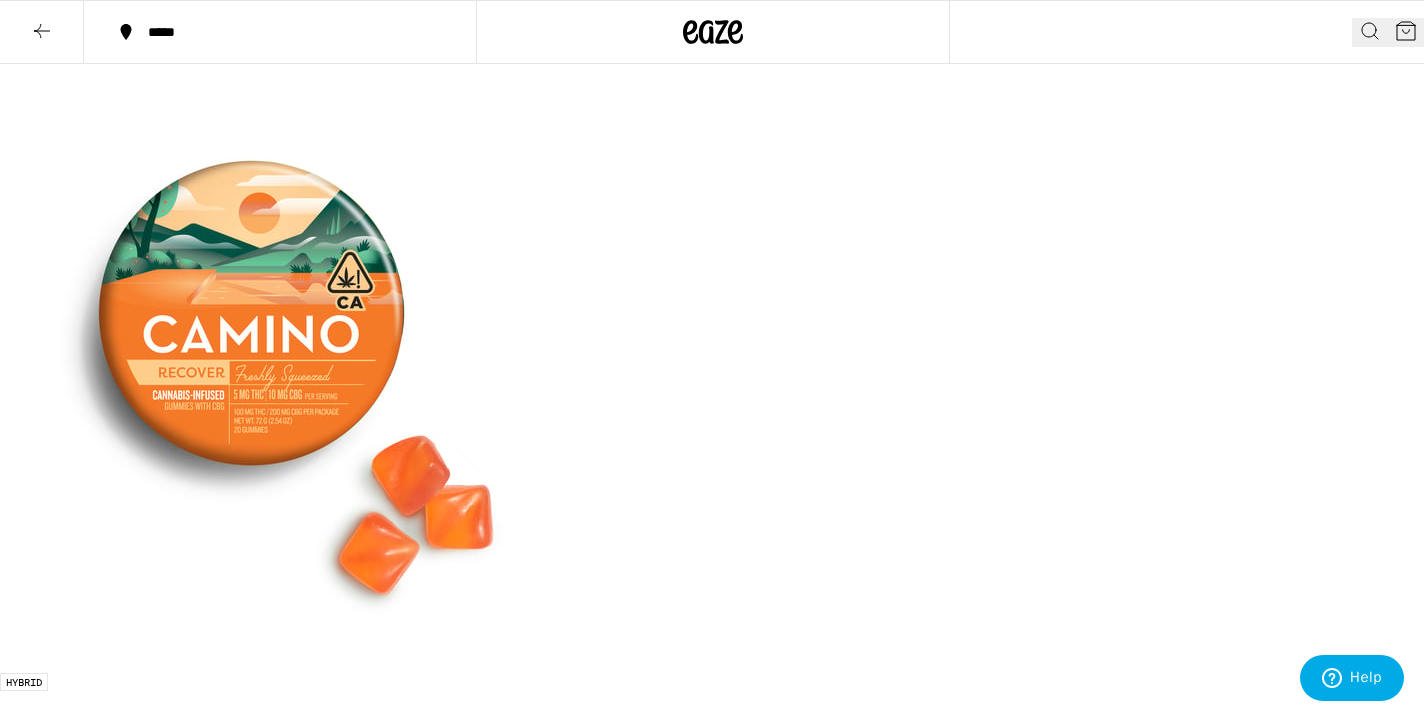 click on "Whole Flower - 1/8 oz" at bounding box center (898, -50) 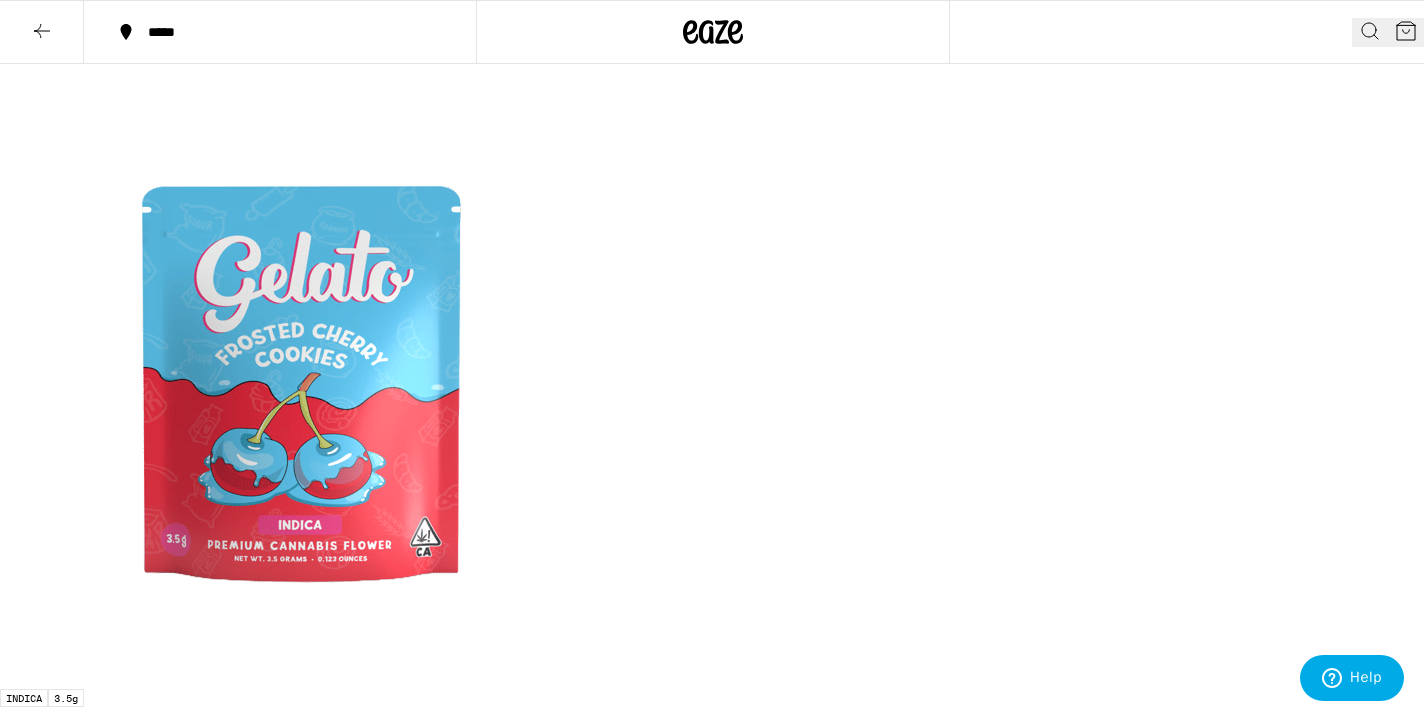 click on "Preroll Pack" at bounding box center (502, -34) 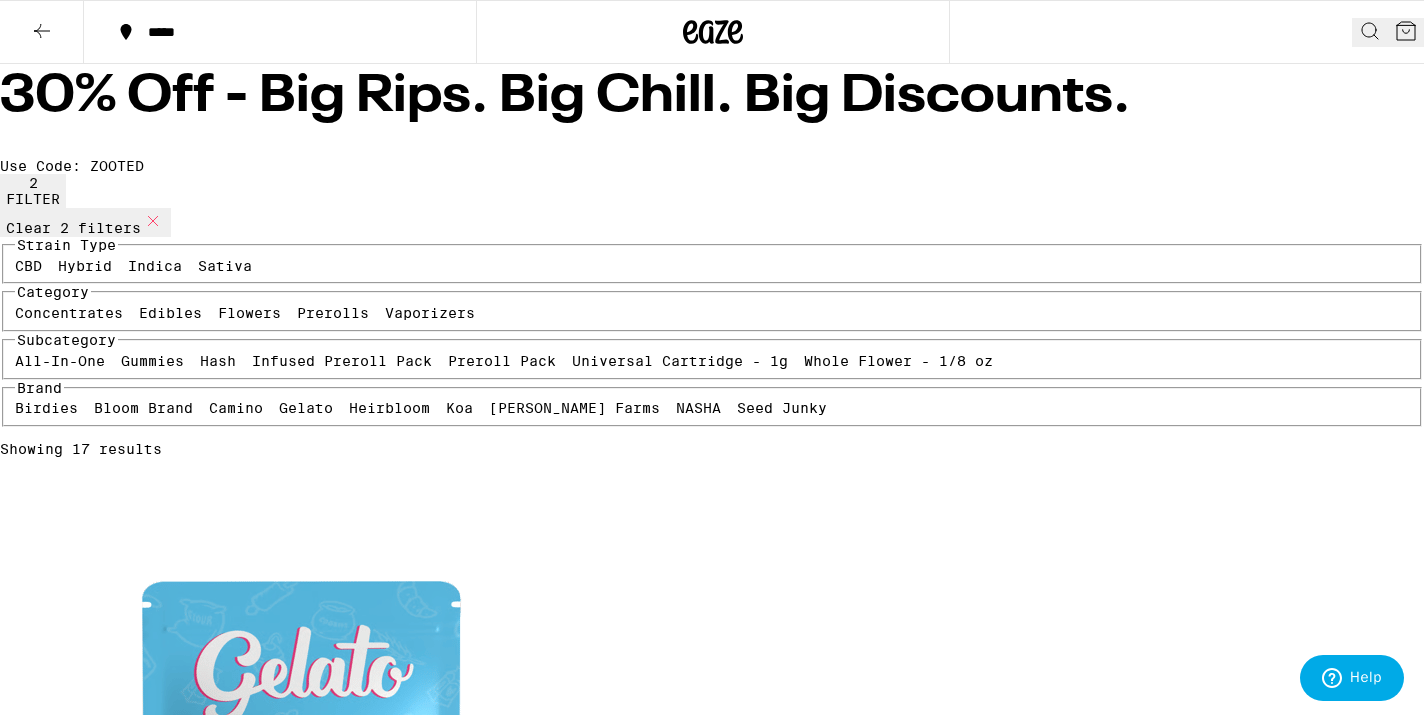 scroll, scrollTop: 0, scrollLeft: 0, axis: both 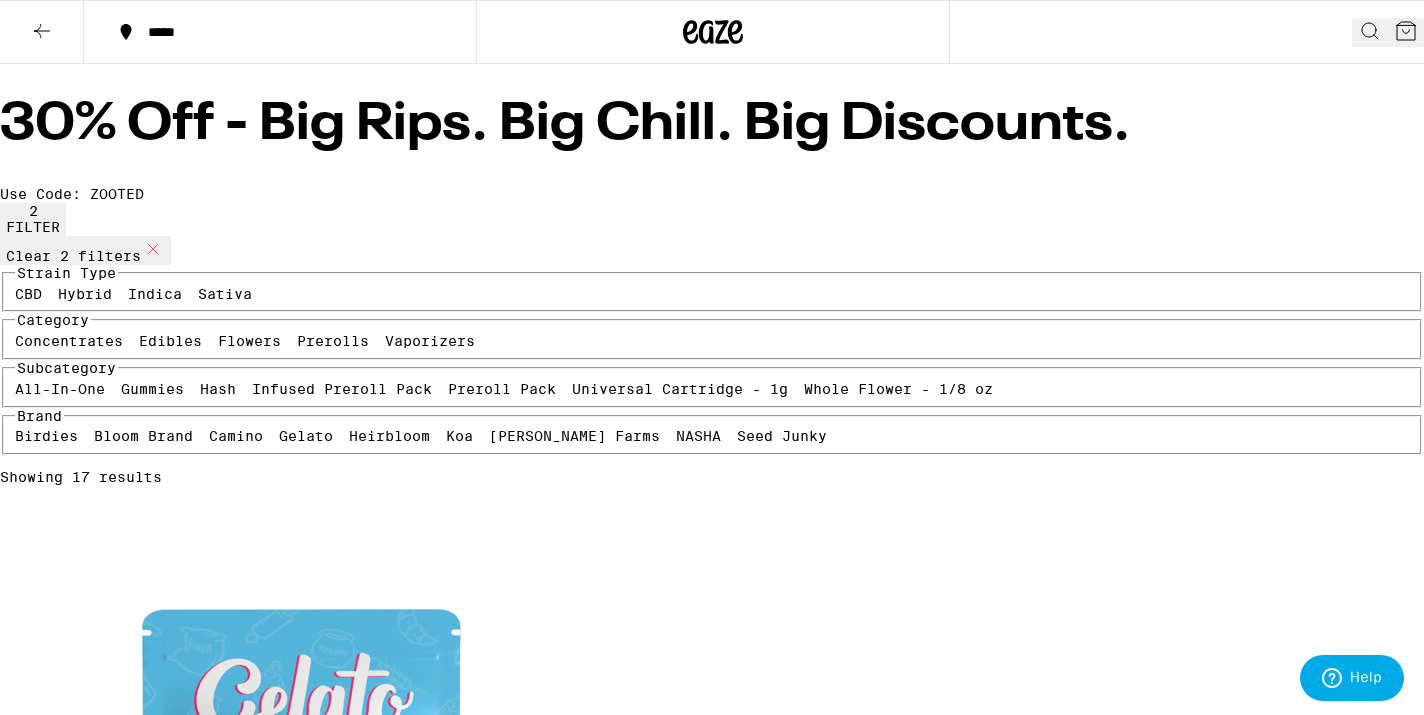click 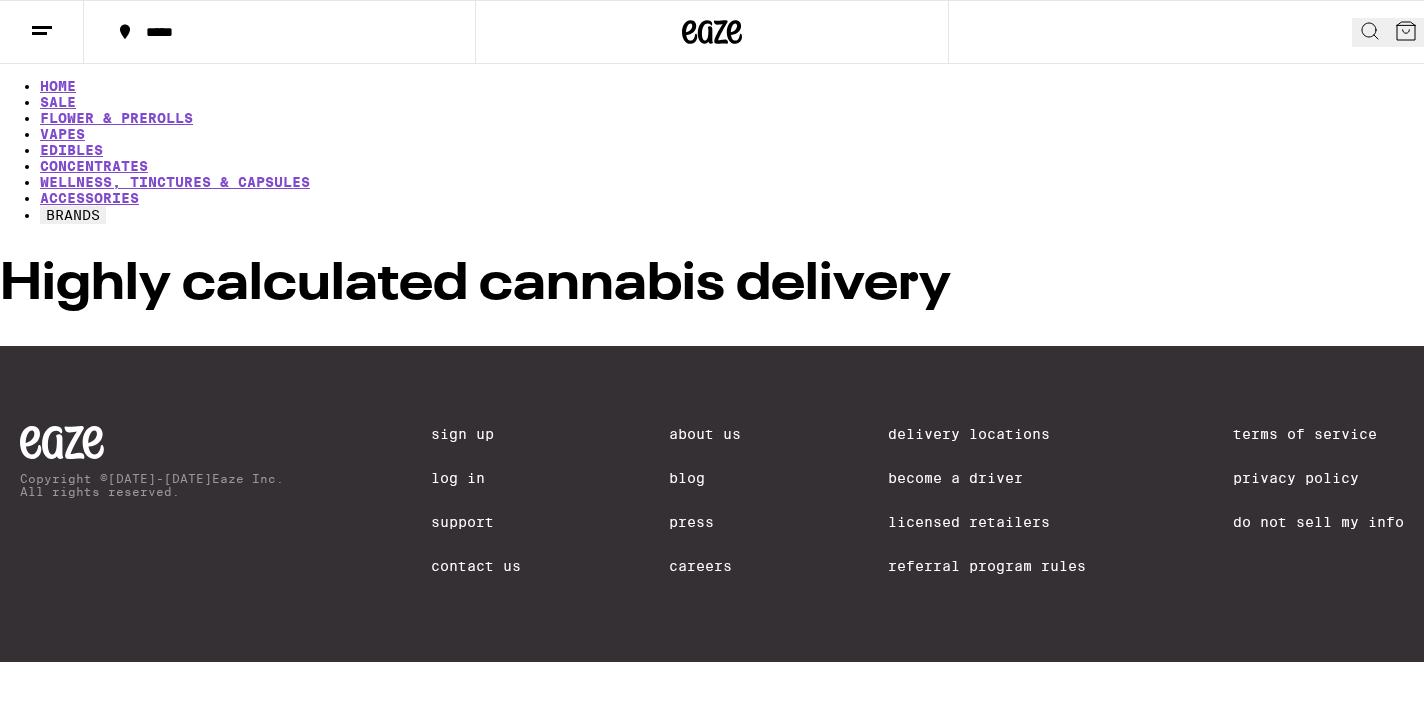 click on "SALE" at bounding box center [732, 102] 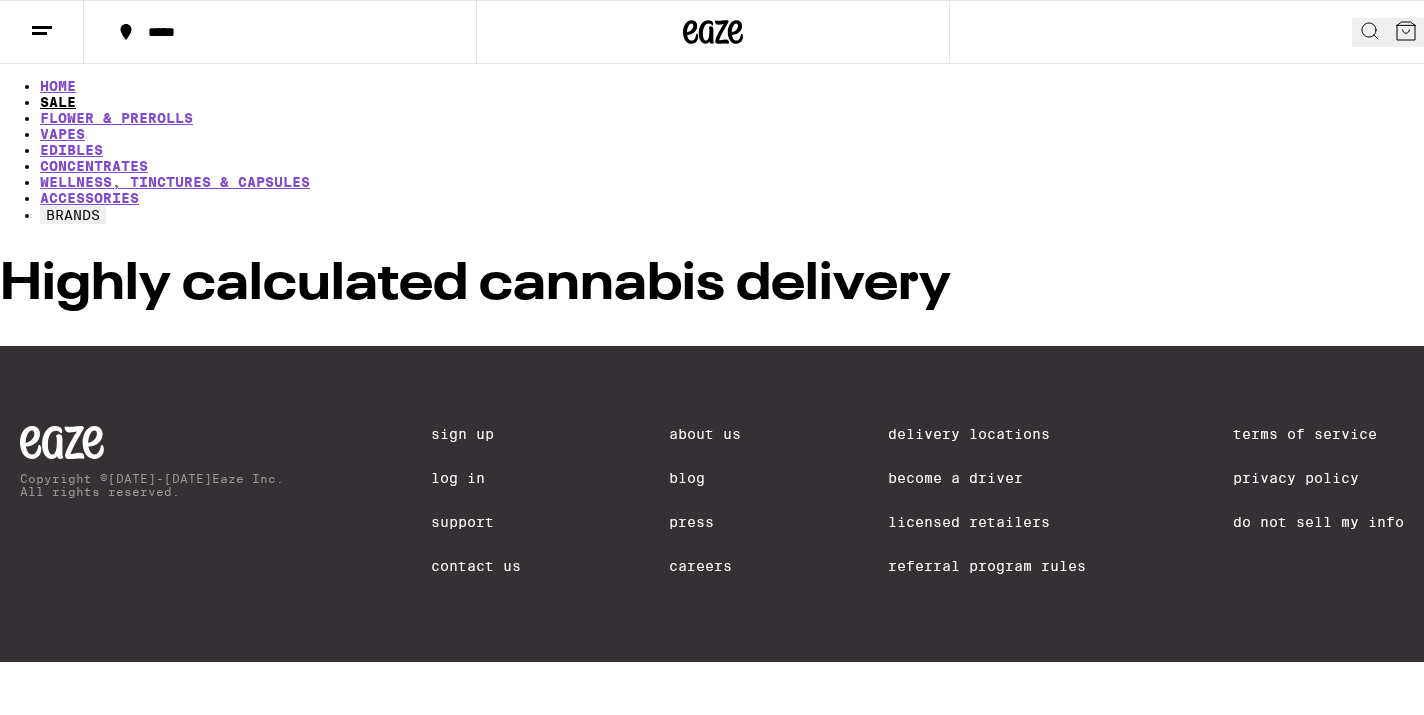 click on "SALE" at bounding box center (58, 102) 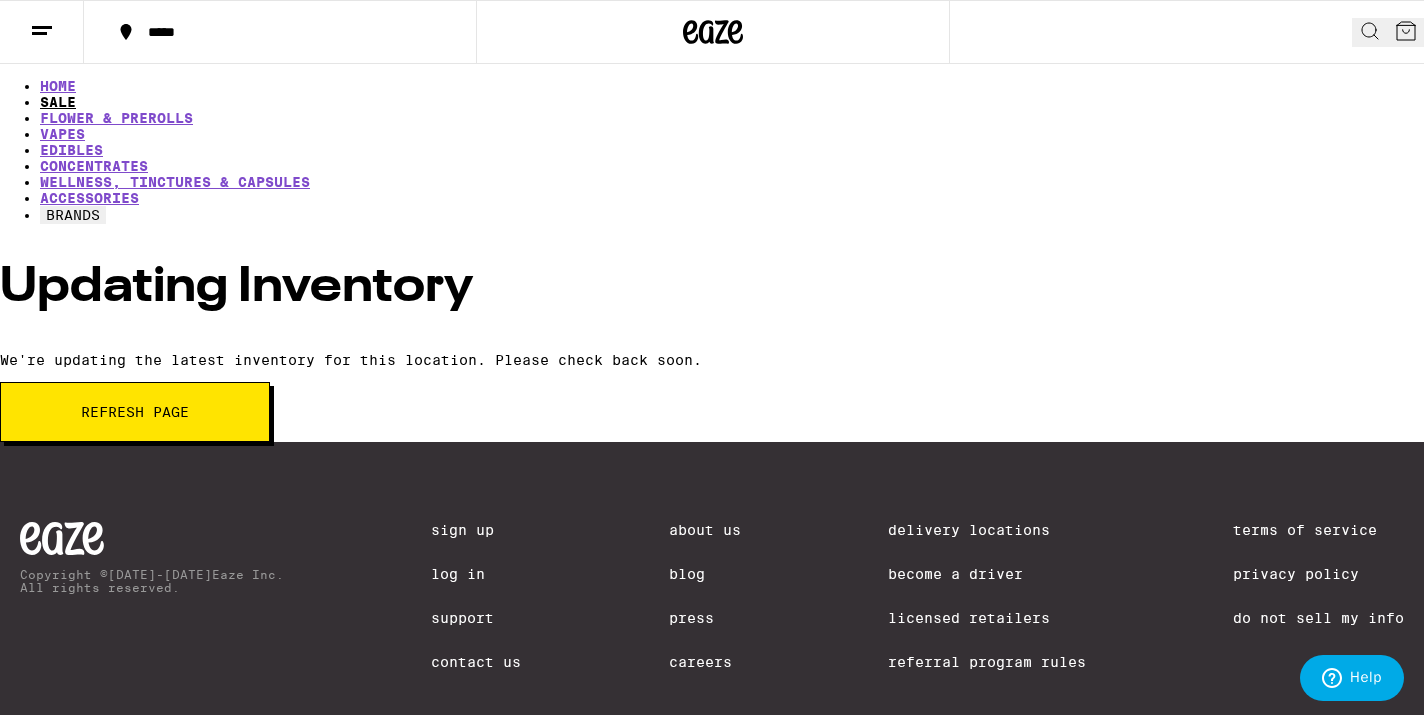 click on "SALE" at bounding box center [58, 102] 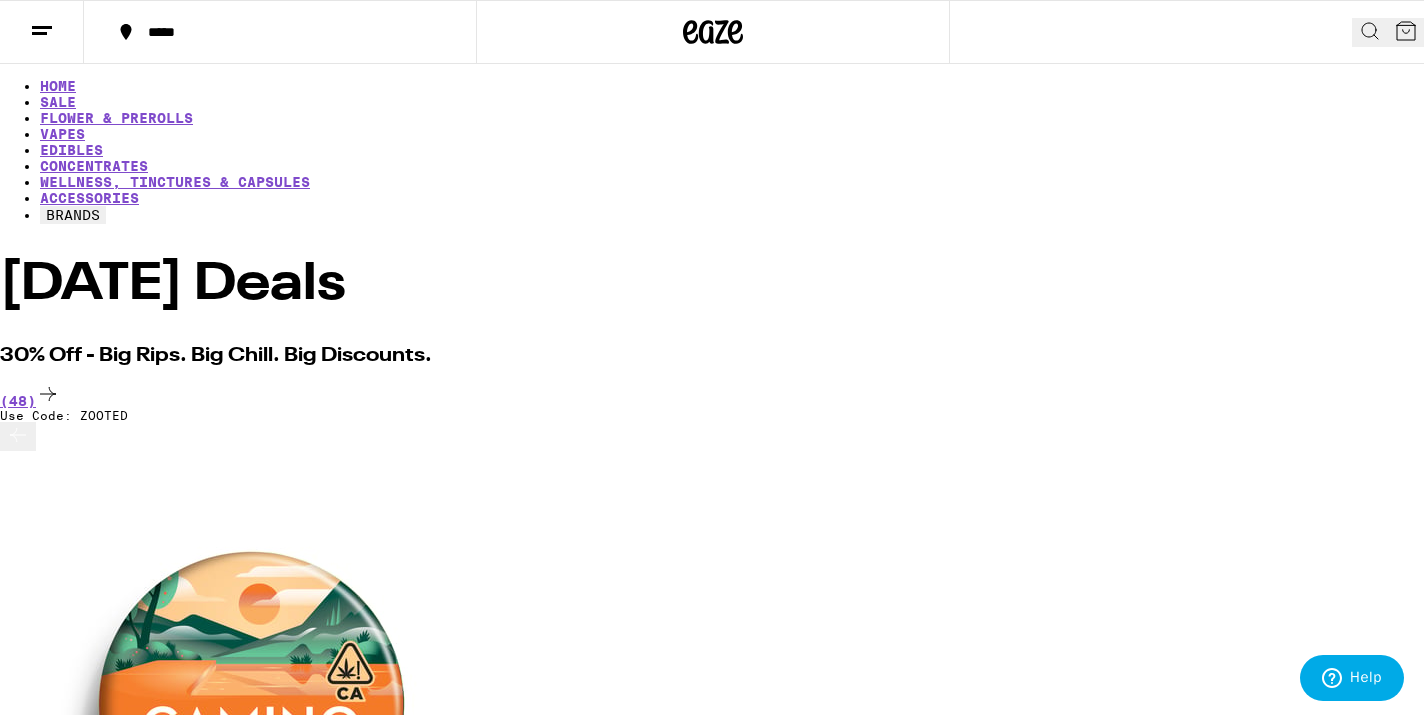 click on "*****" at bounding box center [292, 32] 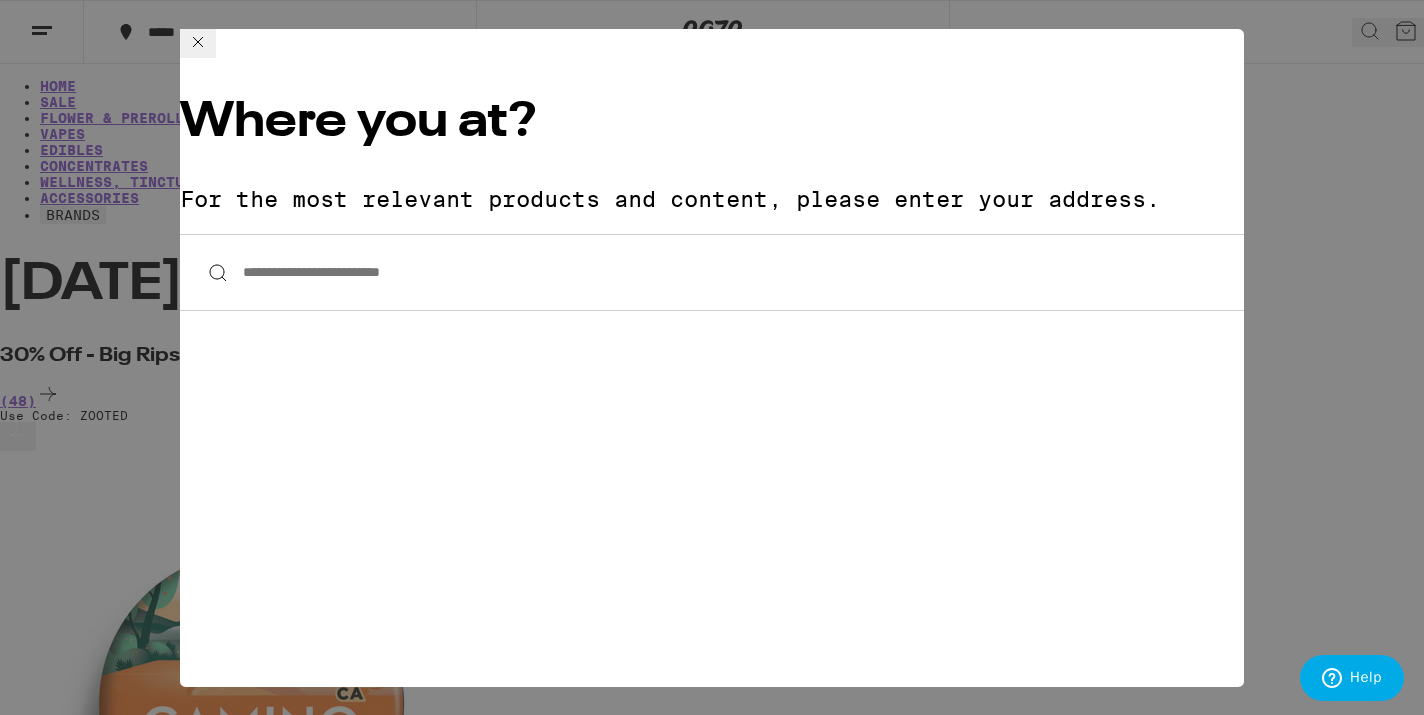 click on "Where you at? For the most relevant products and content, please enter your address." at bounding box center (712, 154) 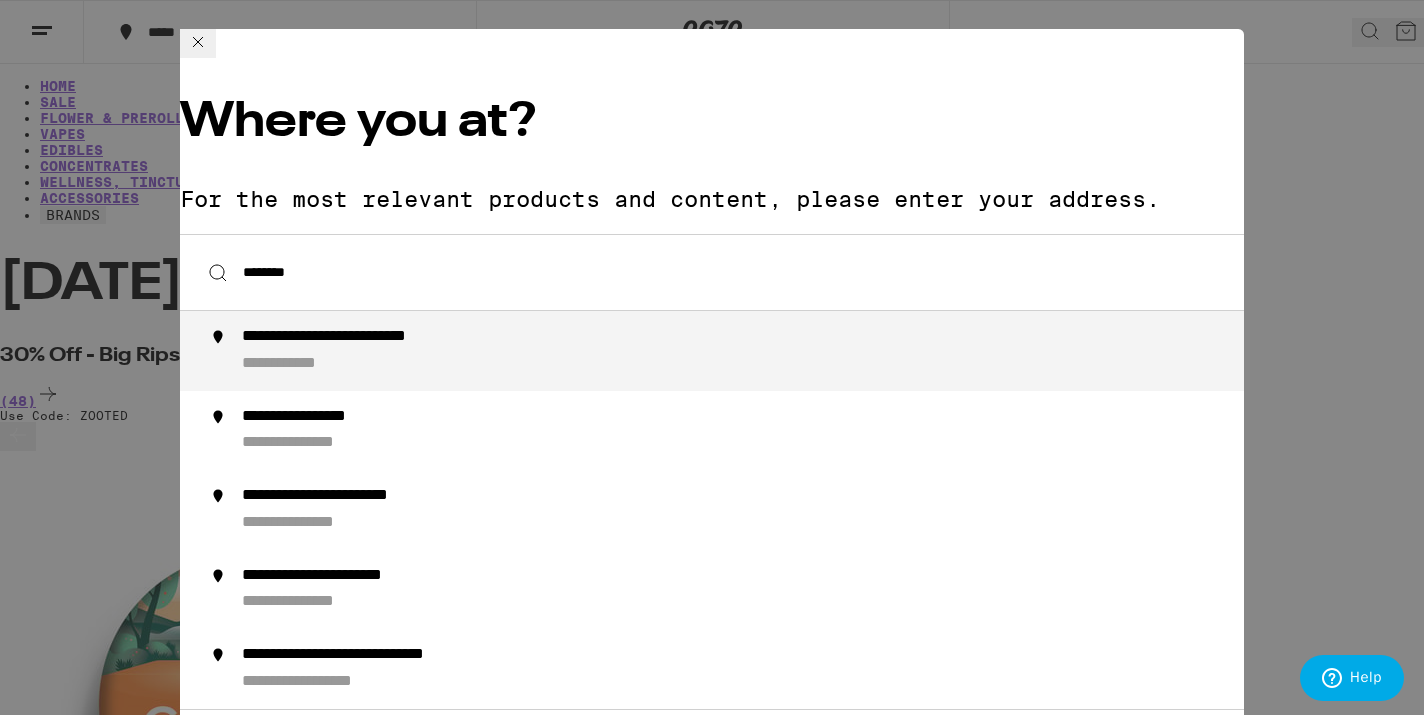 click on "**********" at bounding box center [752, 351] 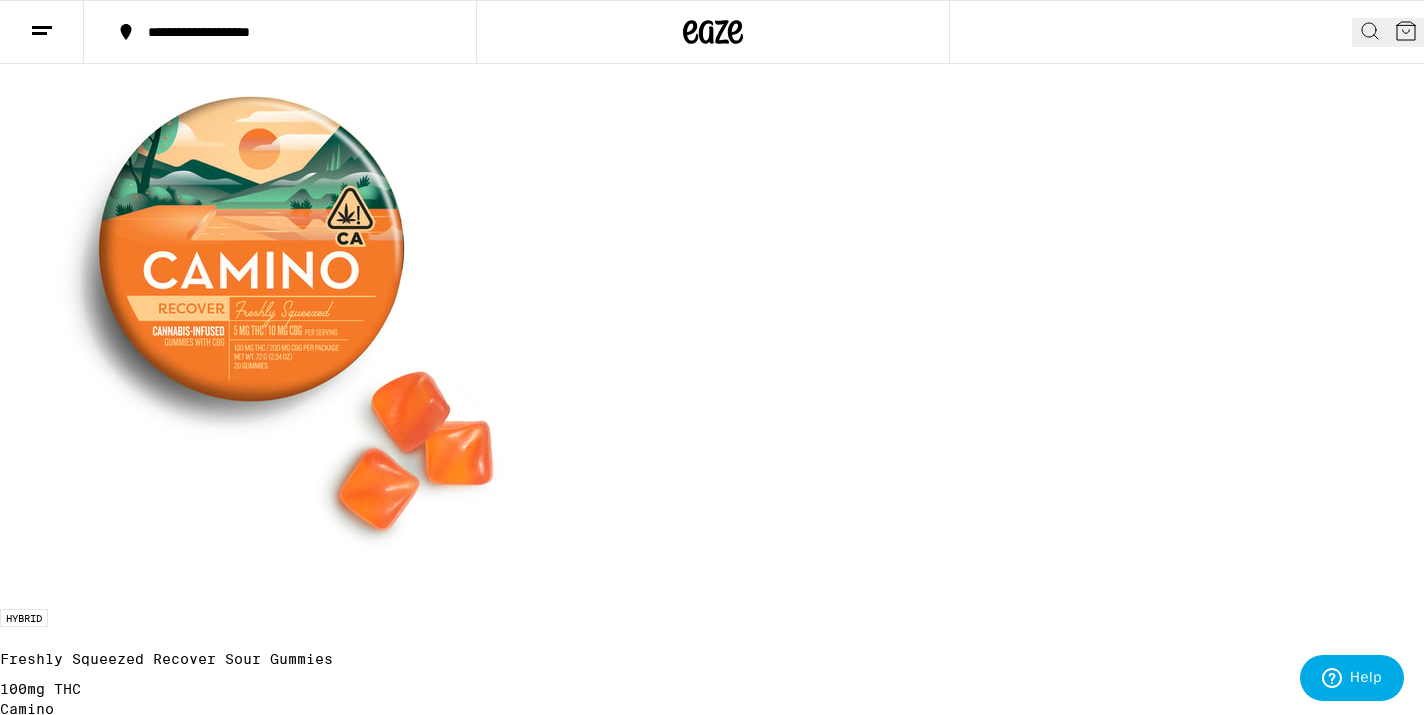 scroll, scrollTop: 458, scrollLeft: 0, axis: vertical 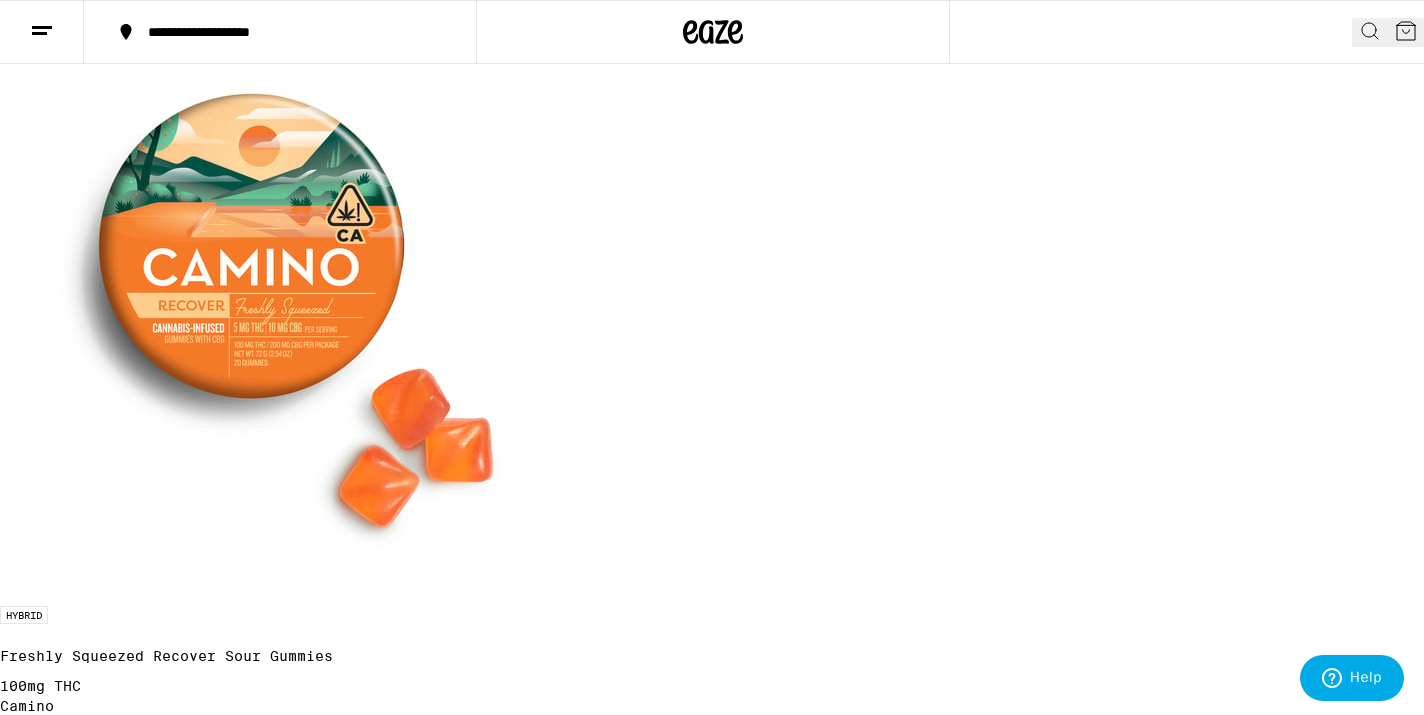 click on "(6)" at bounding box center [712, 8690] 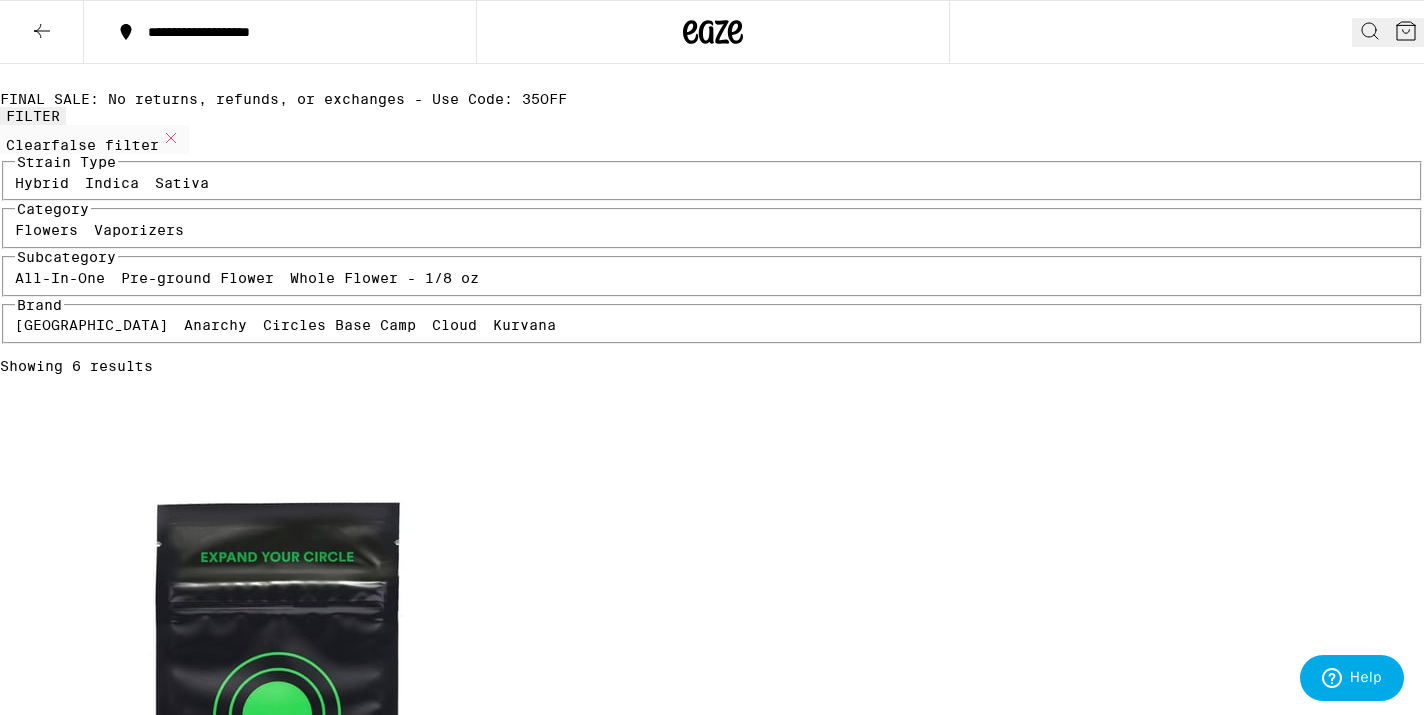 scroll, scrollTop: 87, scrollLeft: 0, axis: vertical 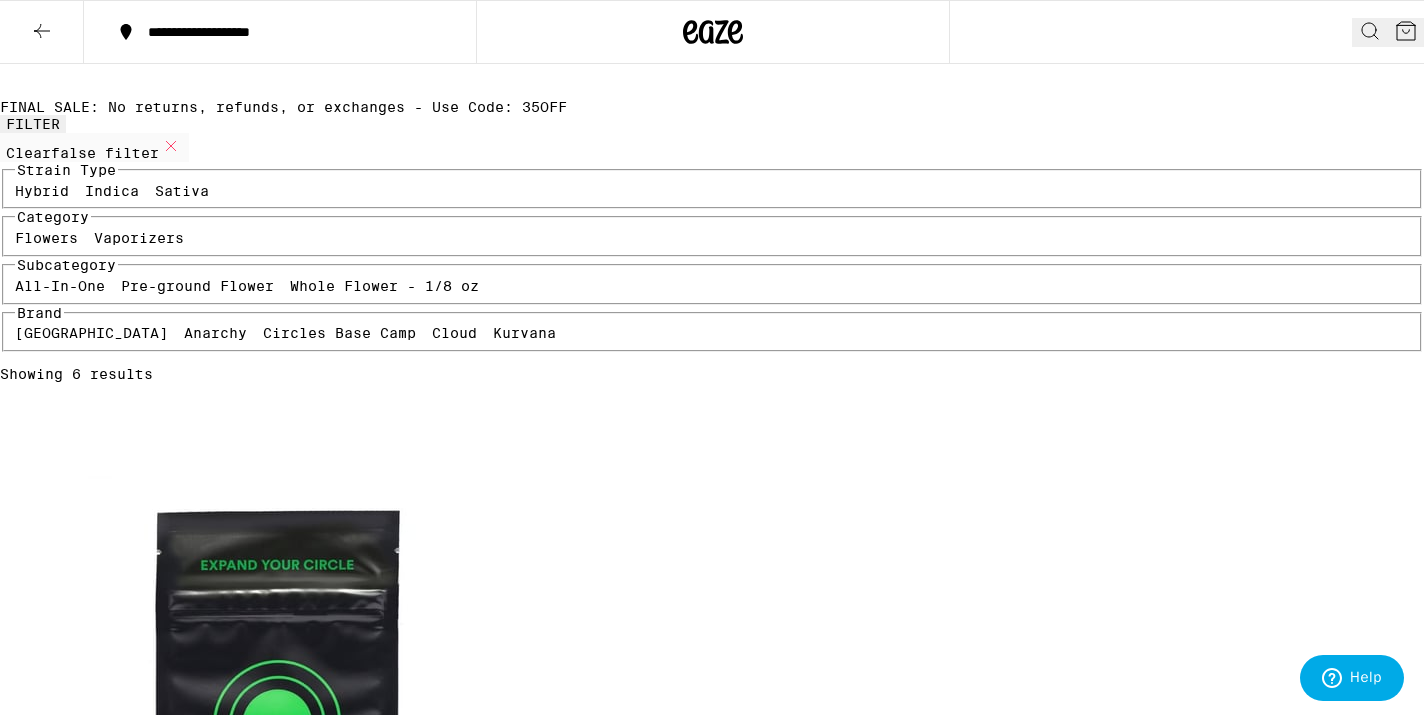 click at bounding box center [300, 696] 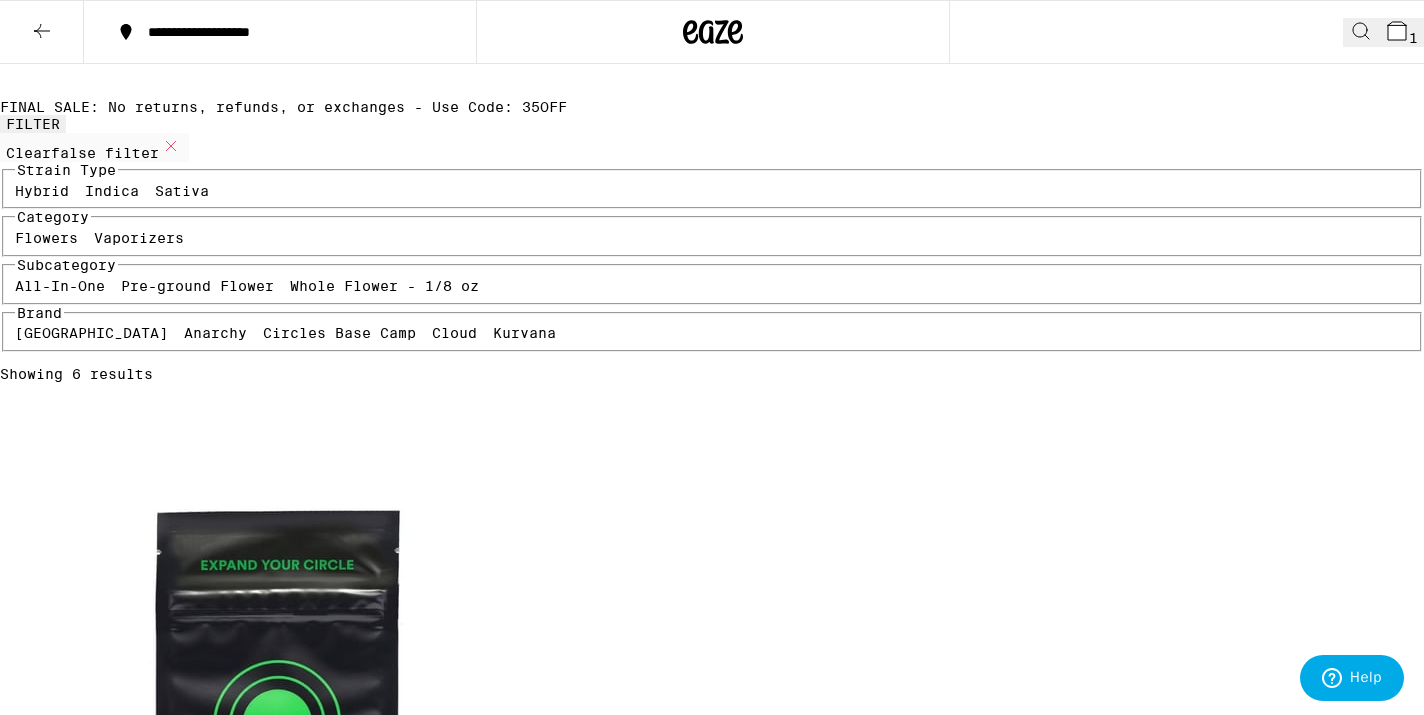 scroll, scrollTop: 151, scrollLeft: 0, axis: vertical 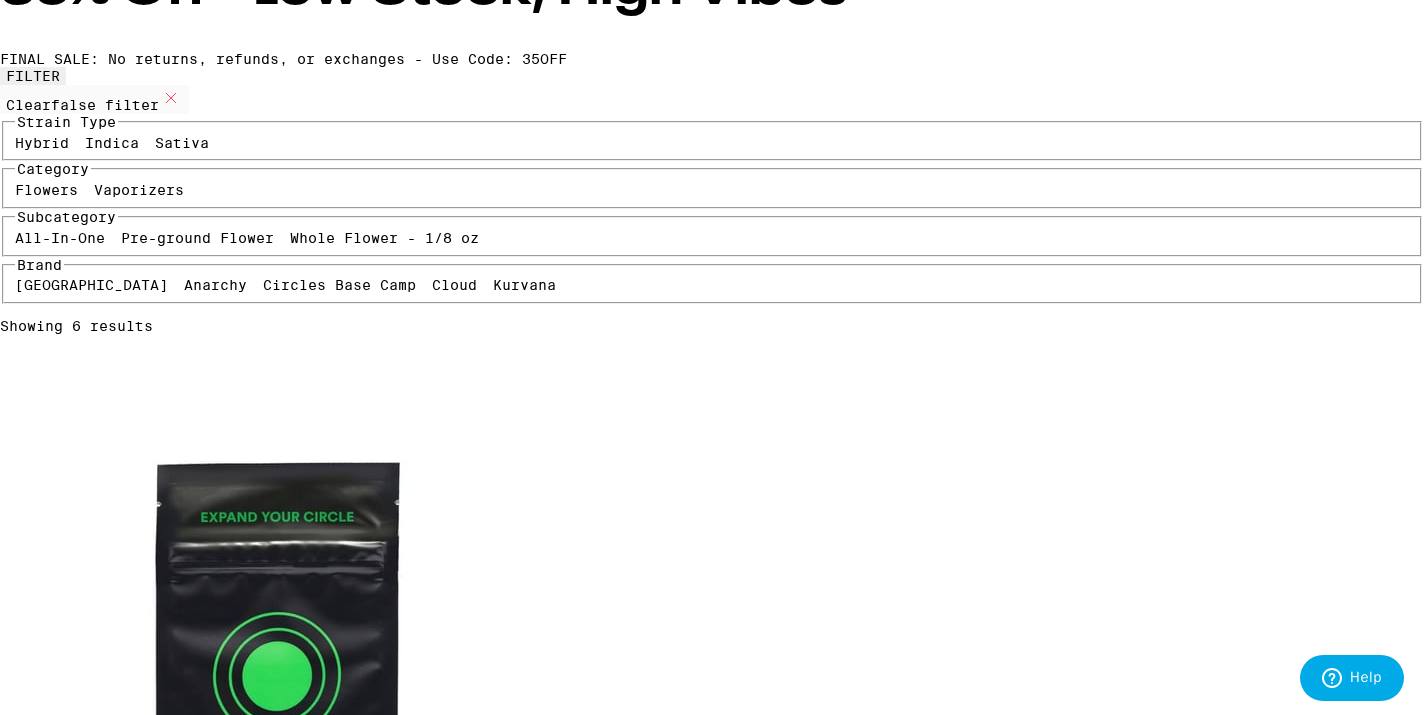 click 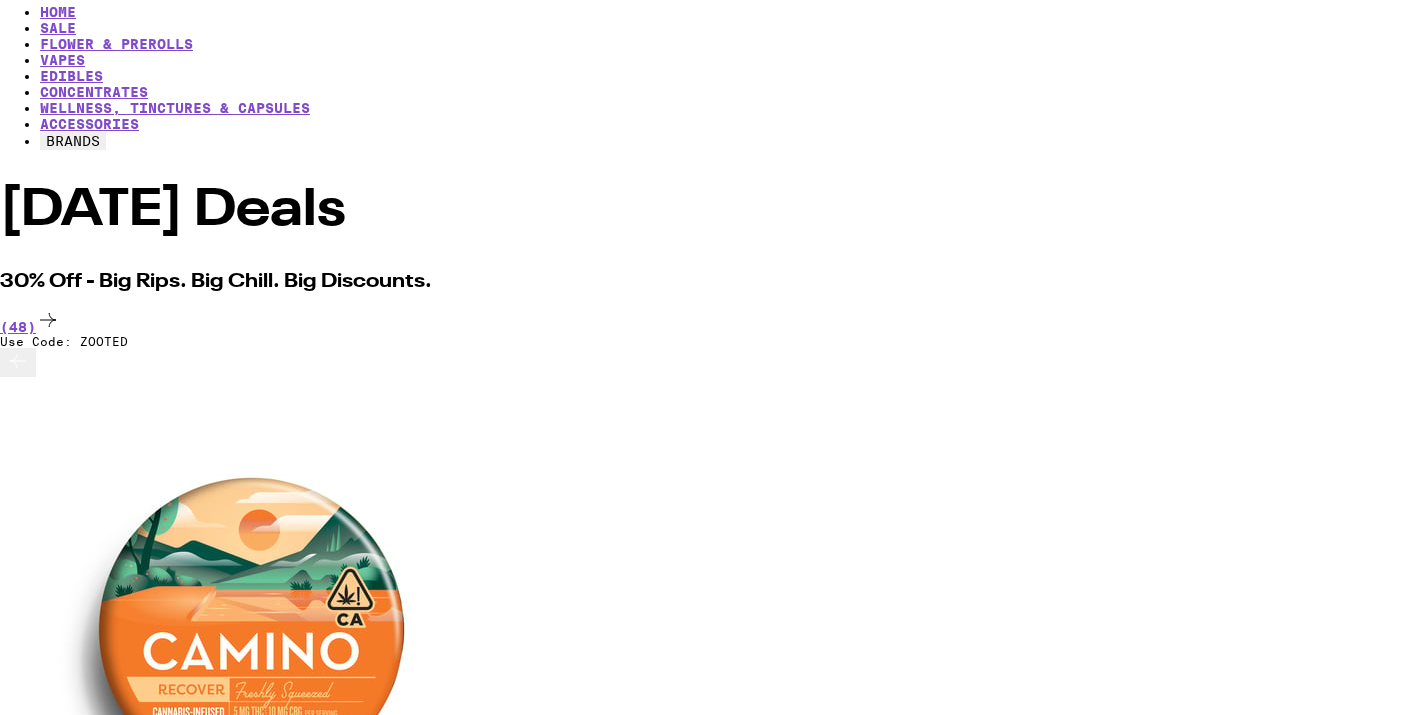 scroll, scrollTop: 0, scrollLeft: 0, axis: both 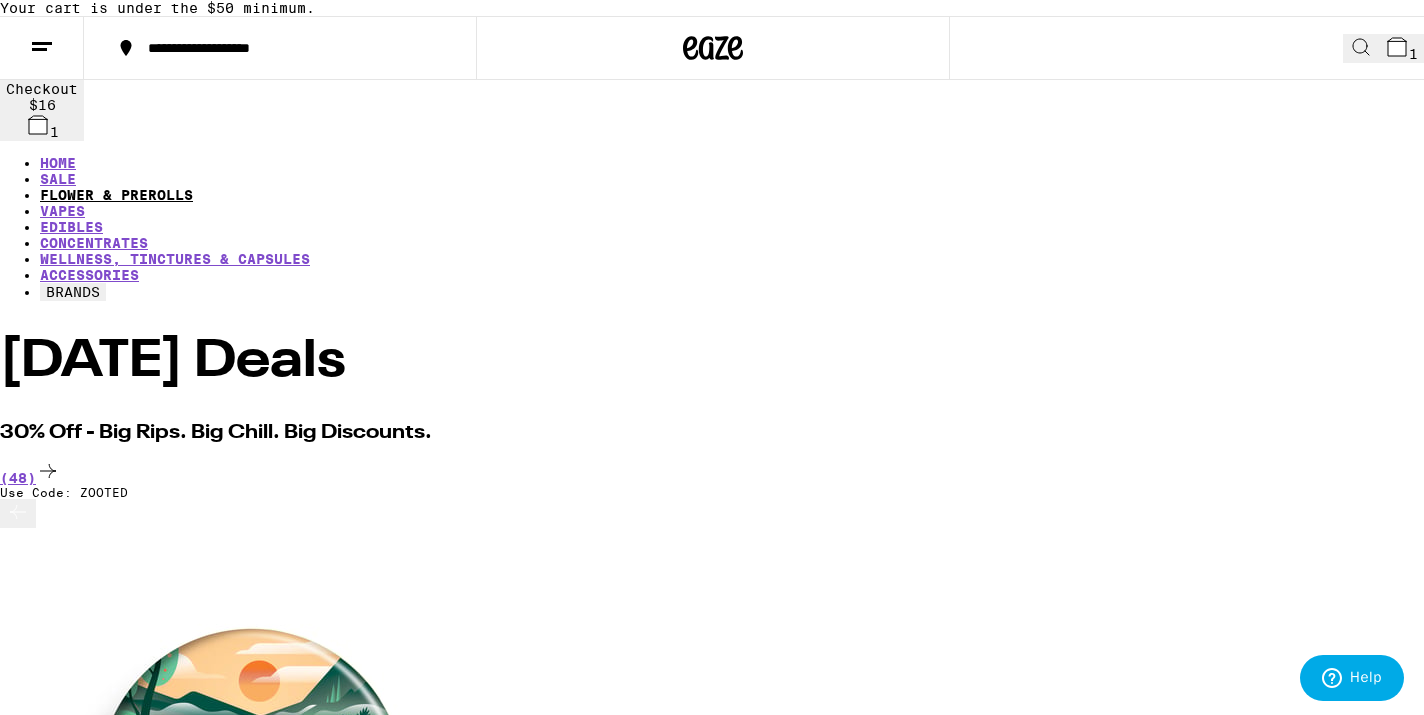 click on "FLOWER & PREROLLS" at bounding box center [116, 195] 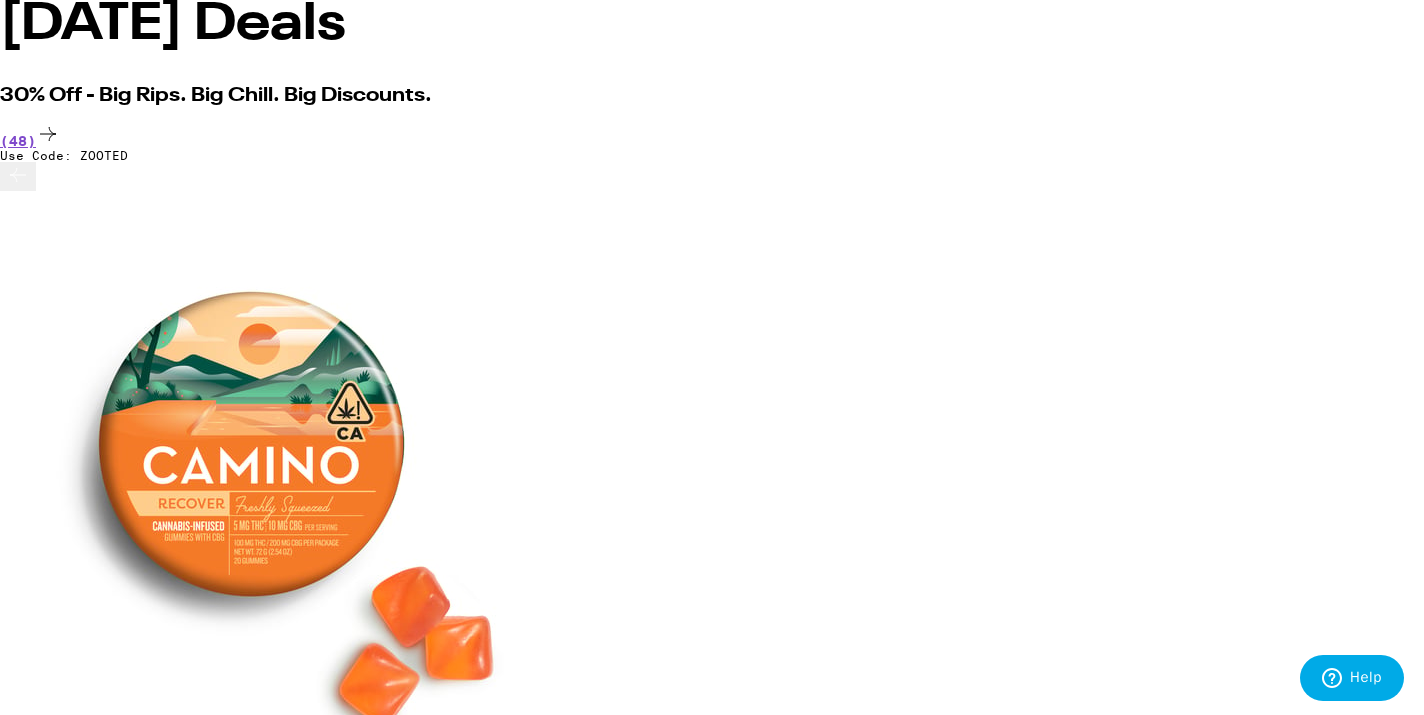 scroll, scrollTop: 355, scrollLeft: 0, axis: vertical 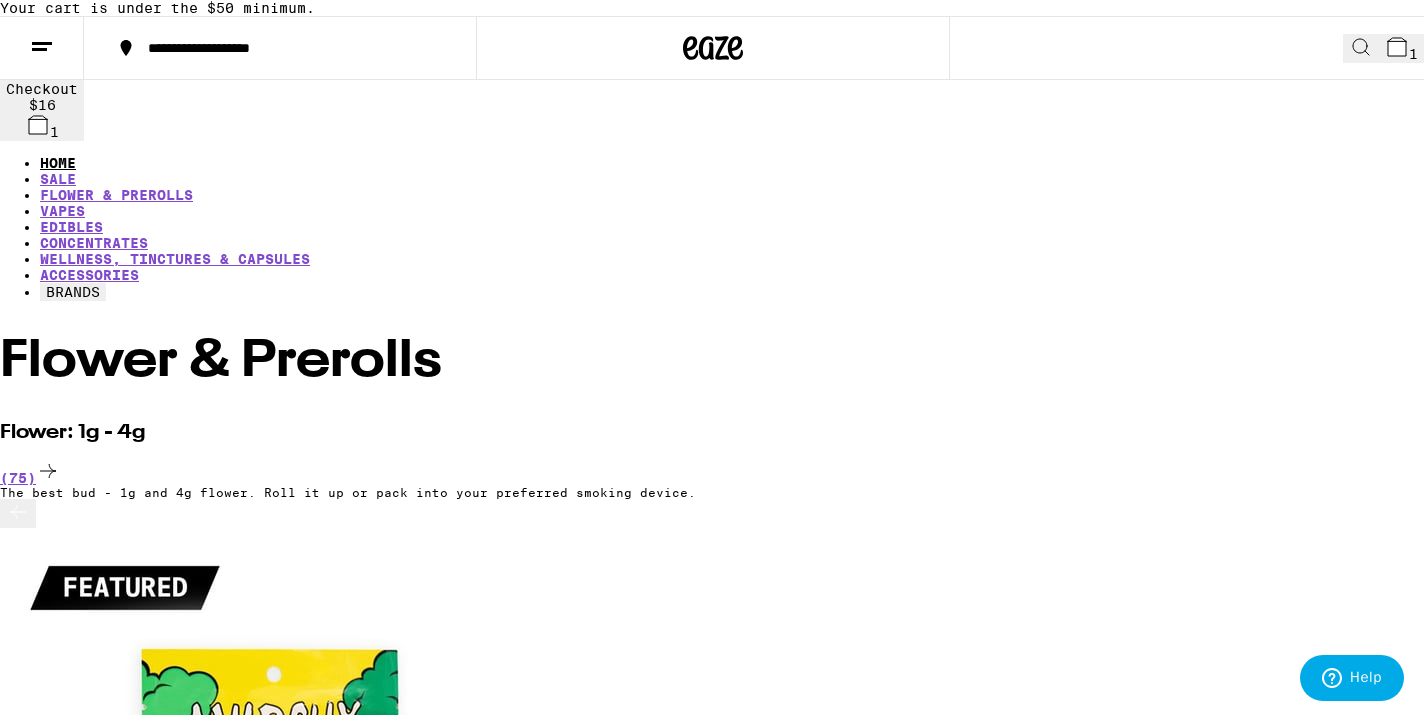click on "HOME" at bounding box center (58, 163) 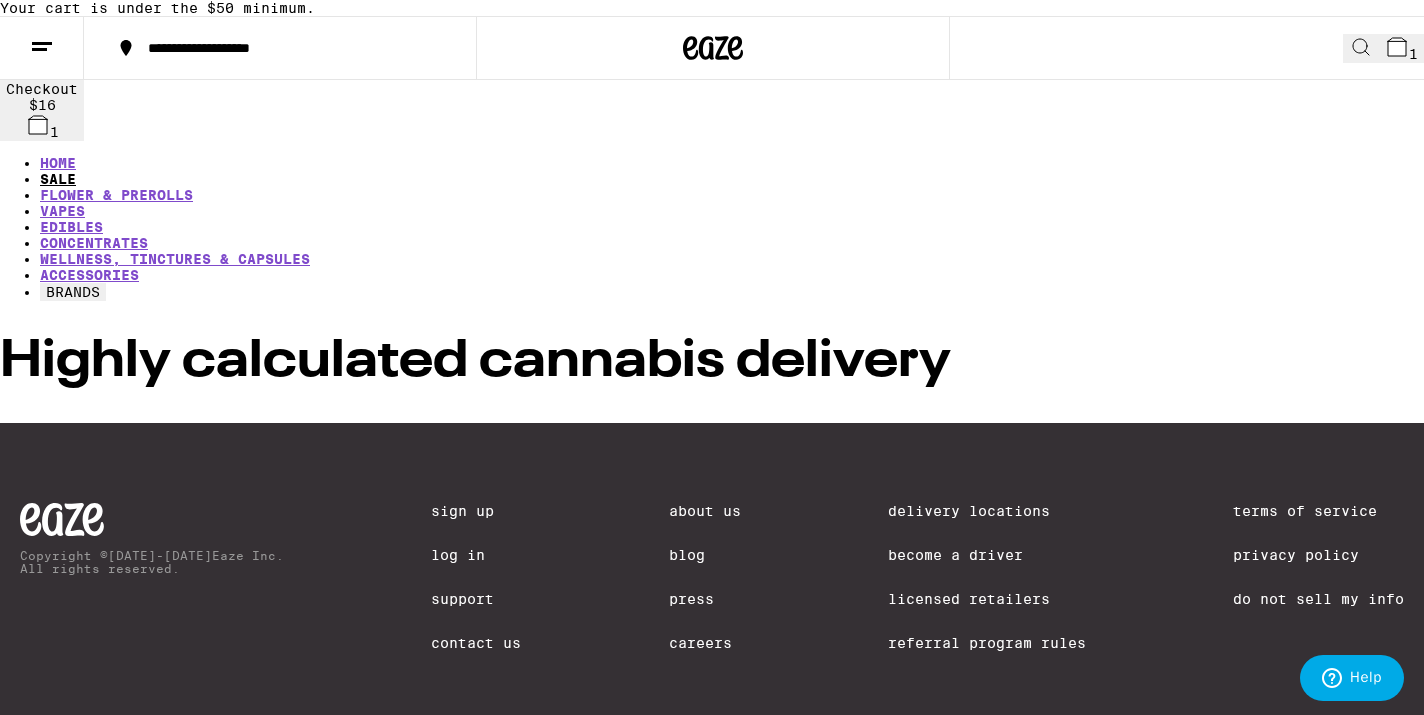 click on "SALE" at bounding box center [58, 179] 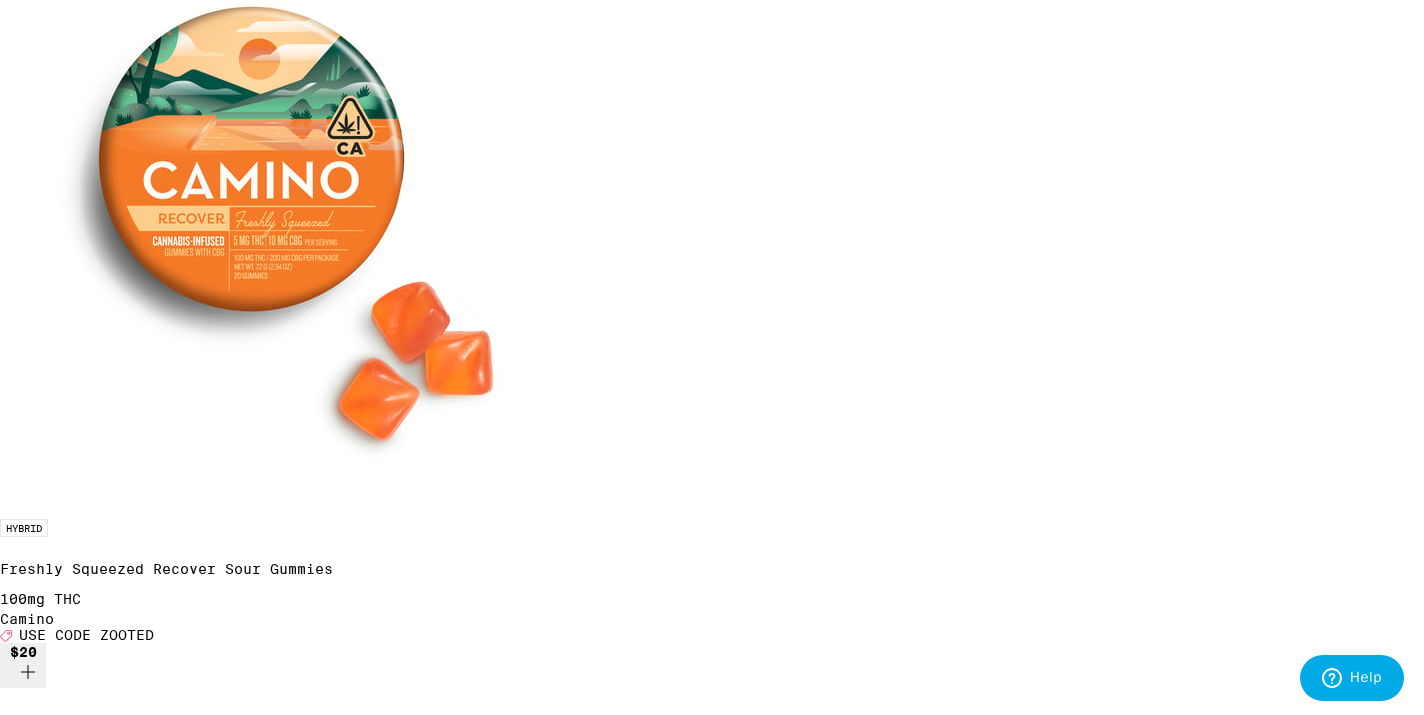 scroll, scrollTop: 623, scrollLeft: 0, axis: vertical 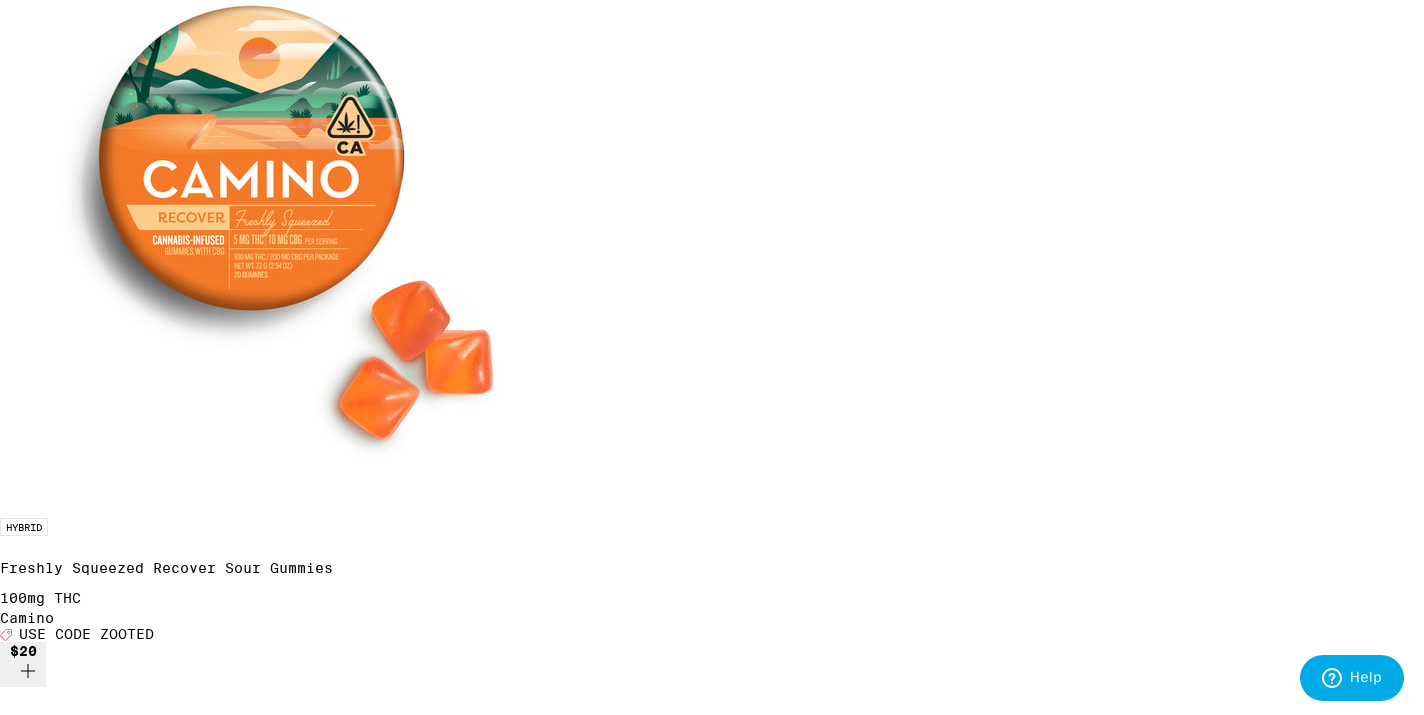 click at bounding box center (300, 10551) 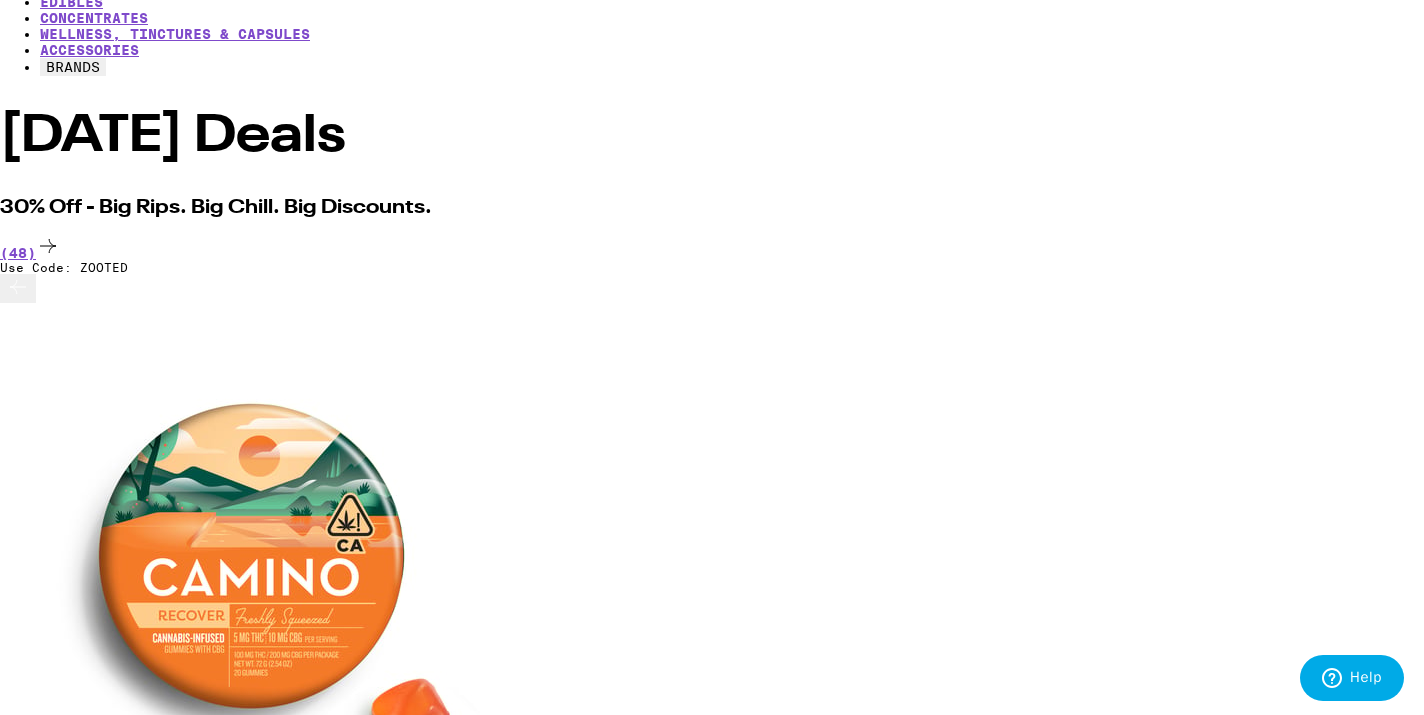 scroll, scrollTop: 0, scrollLeft: 0, axis: both 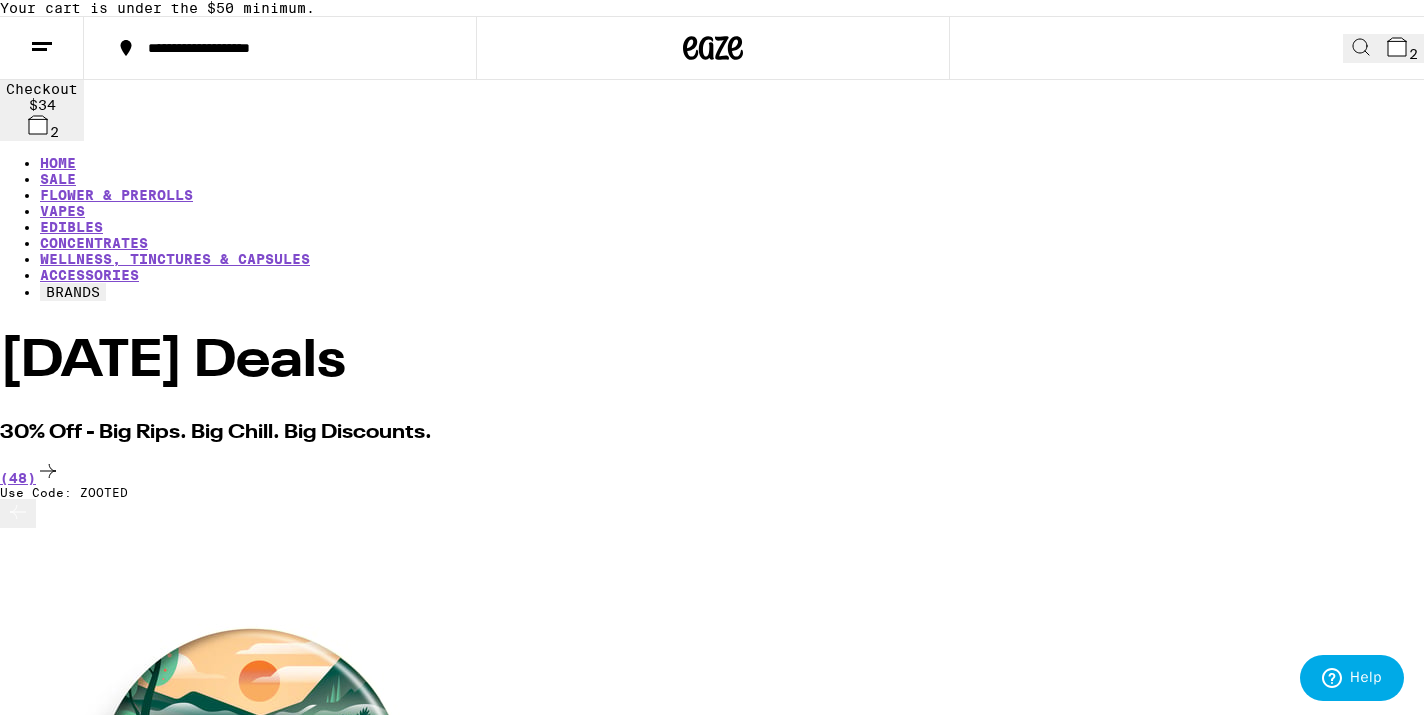 click on "2" at bounding box center [1401, 48] 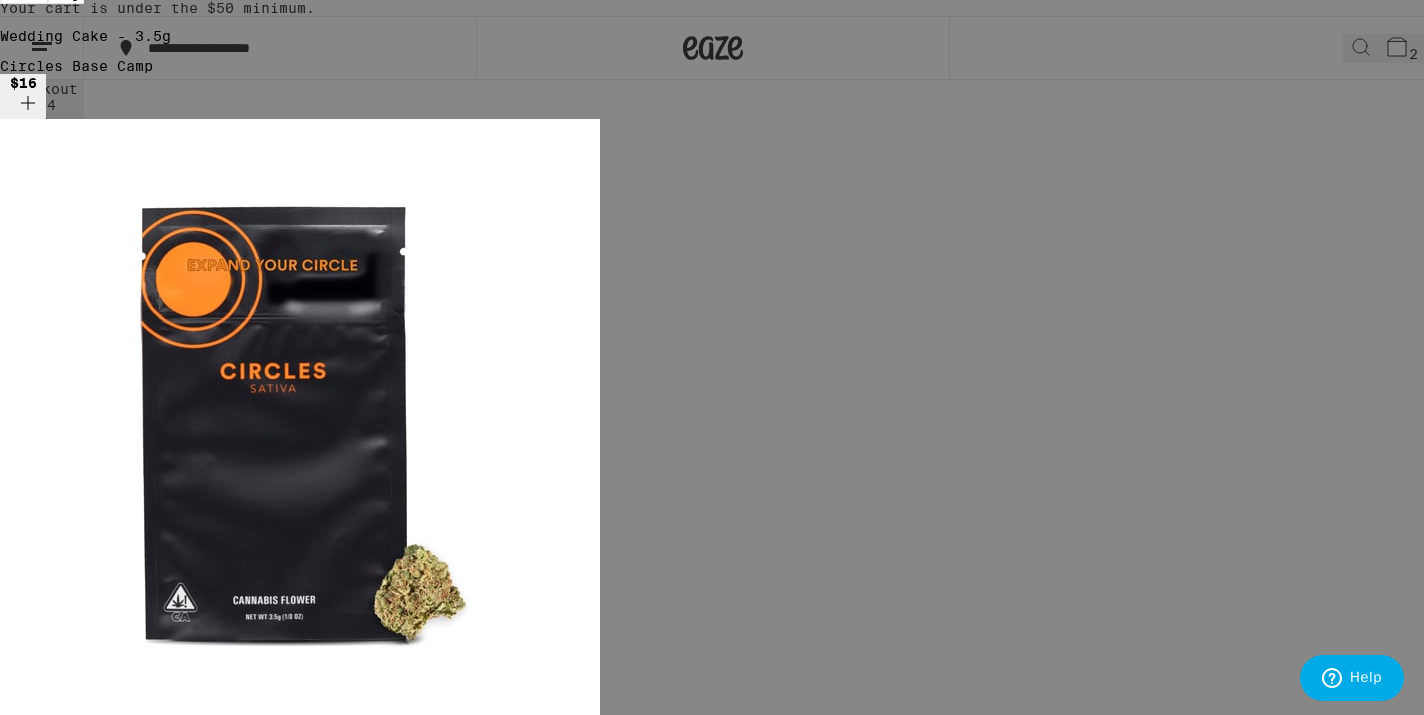 scroll, scrollTop: 0, scrollLeft: 0, axis: both 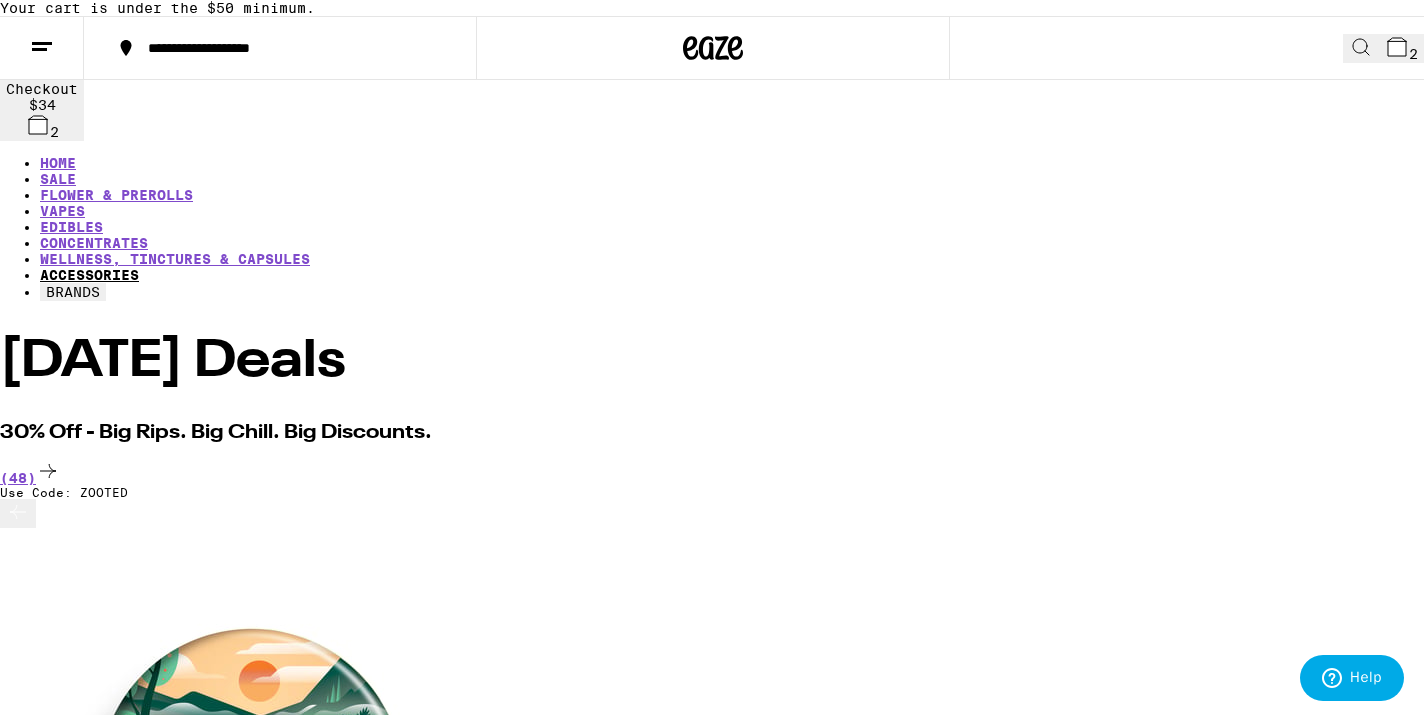 click on "ACCESSORIES" at bounding box center [89, 275] 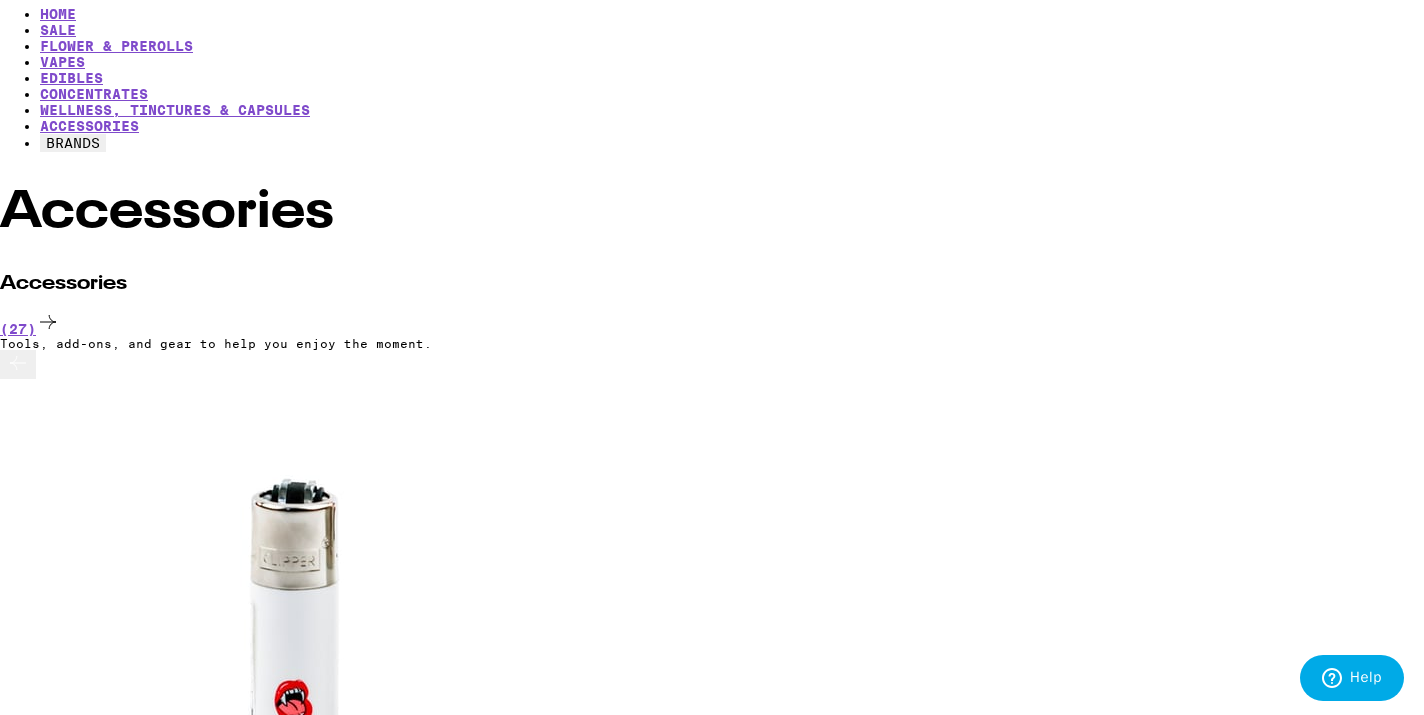 scroll, scrollTop: 151, scrollLeft: 0, axis: vertical 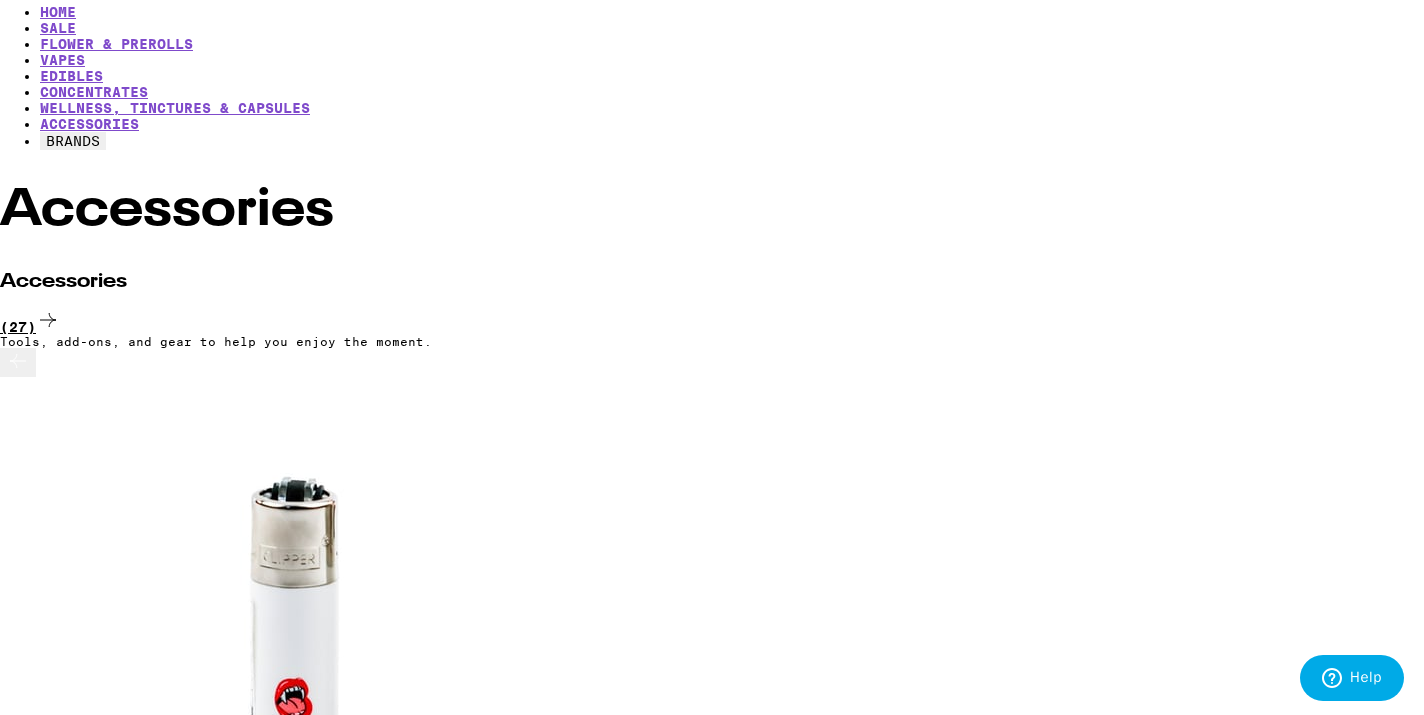 click on "(27)" at bounding box center [712, 321] 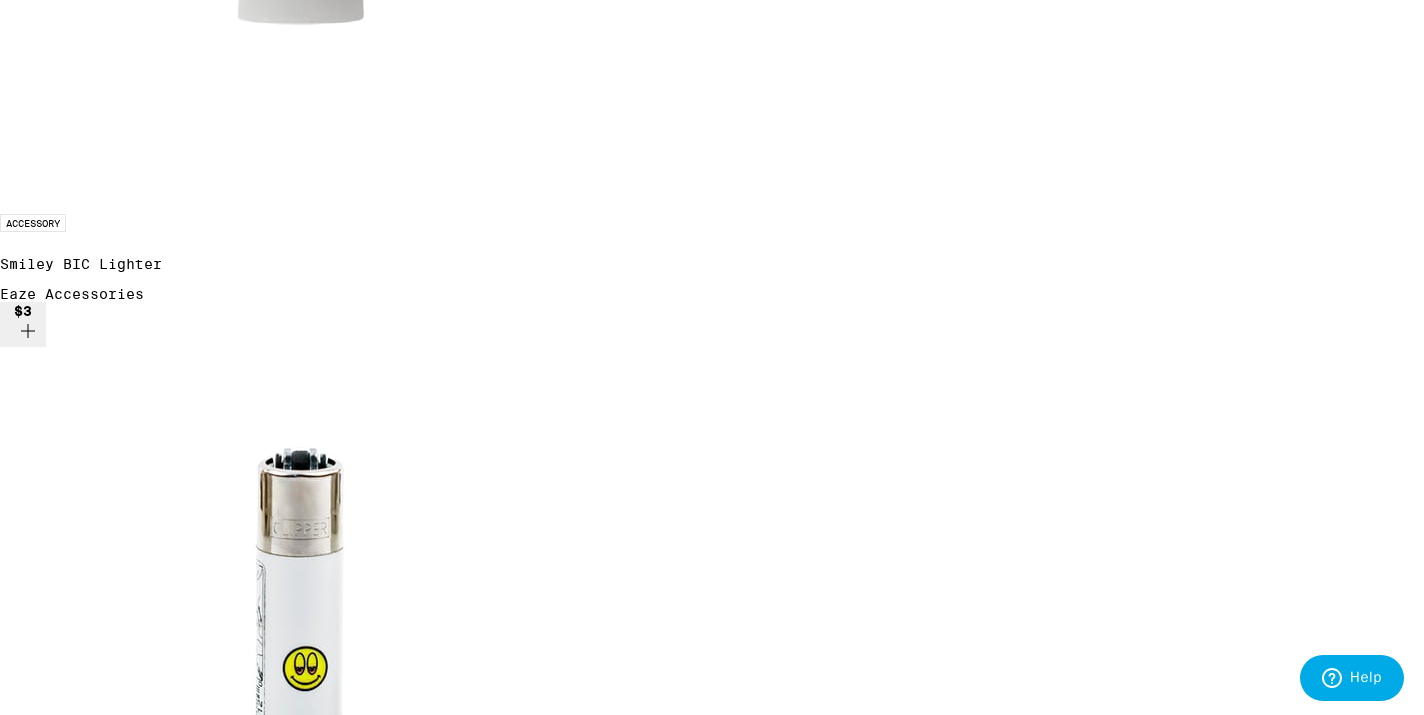 scroll, scrollTop: 0, scrollLeft: 0, axis: both 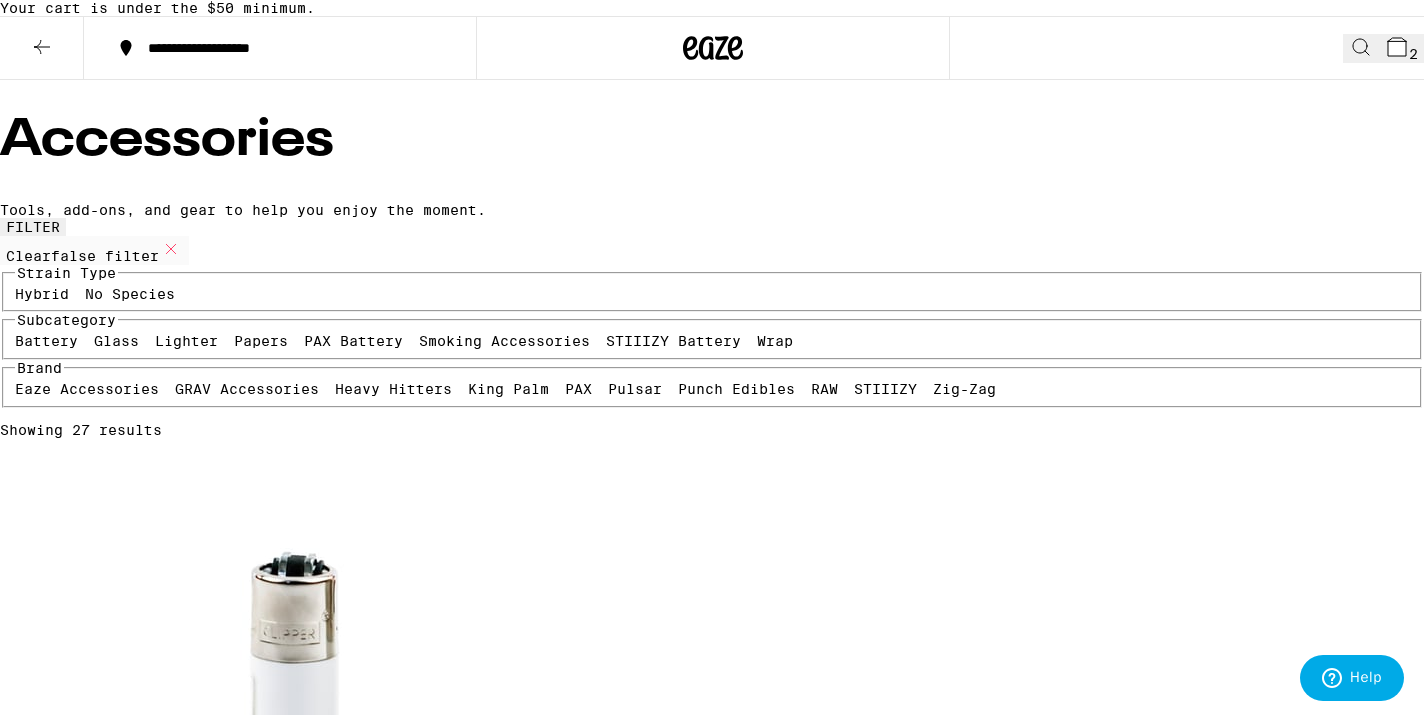 click at bounding box center (42, 48) 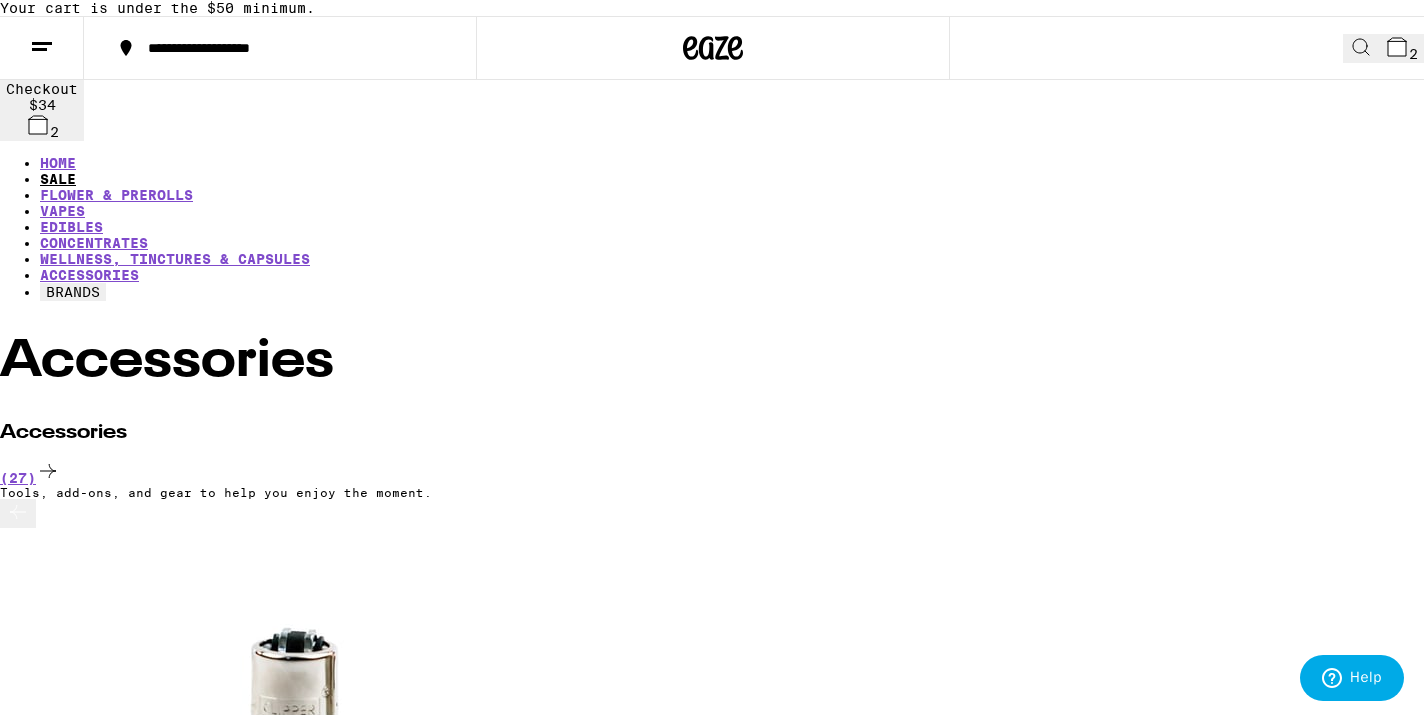 click on "SALE" at bounding box center (58, 179) 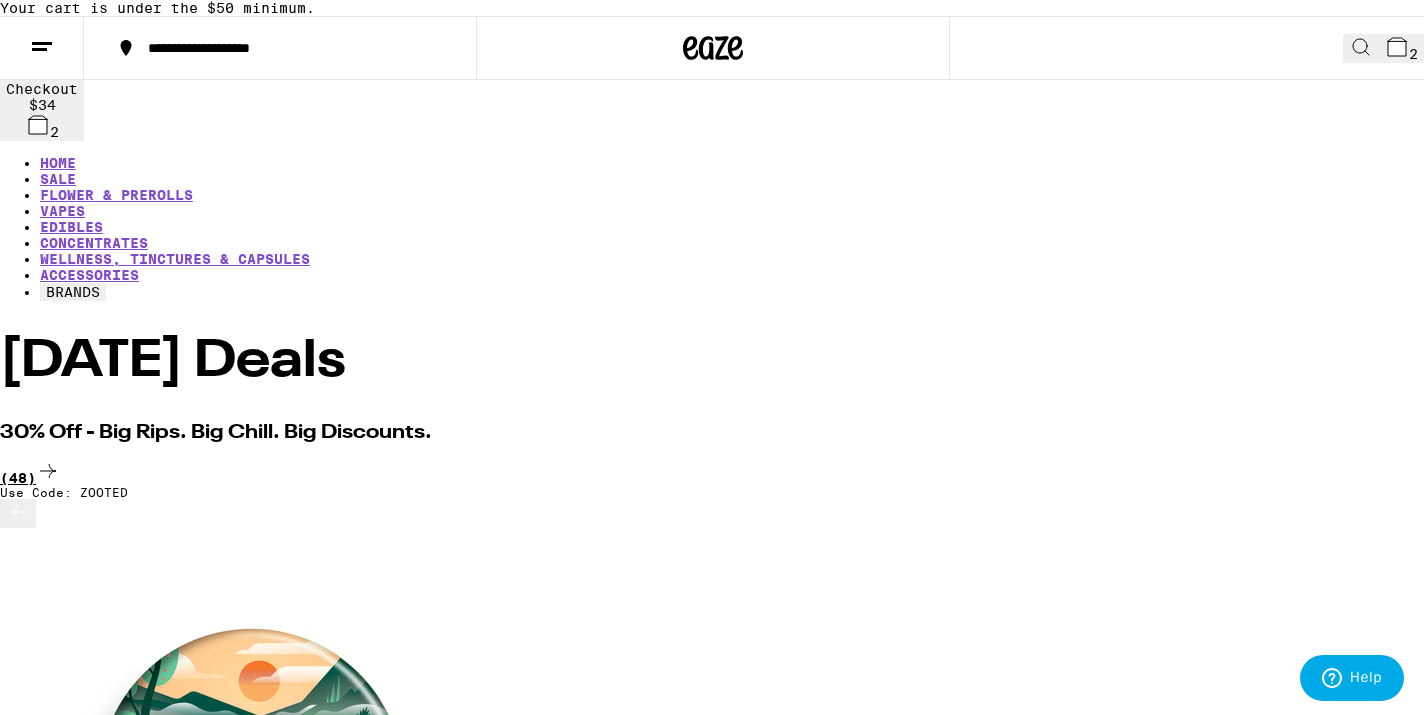 click on "(48)" at bounding box center [712, 472] 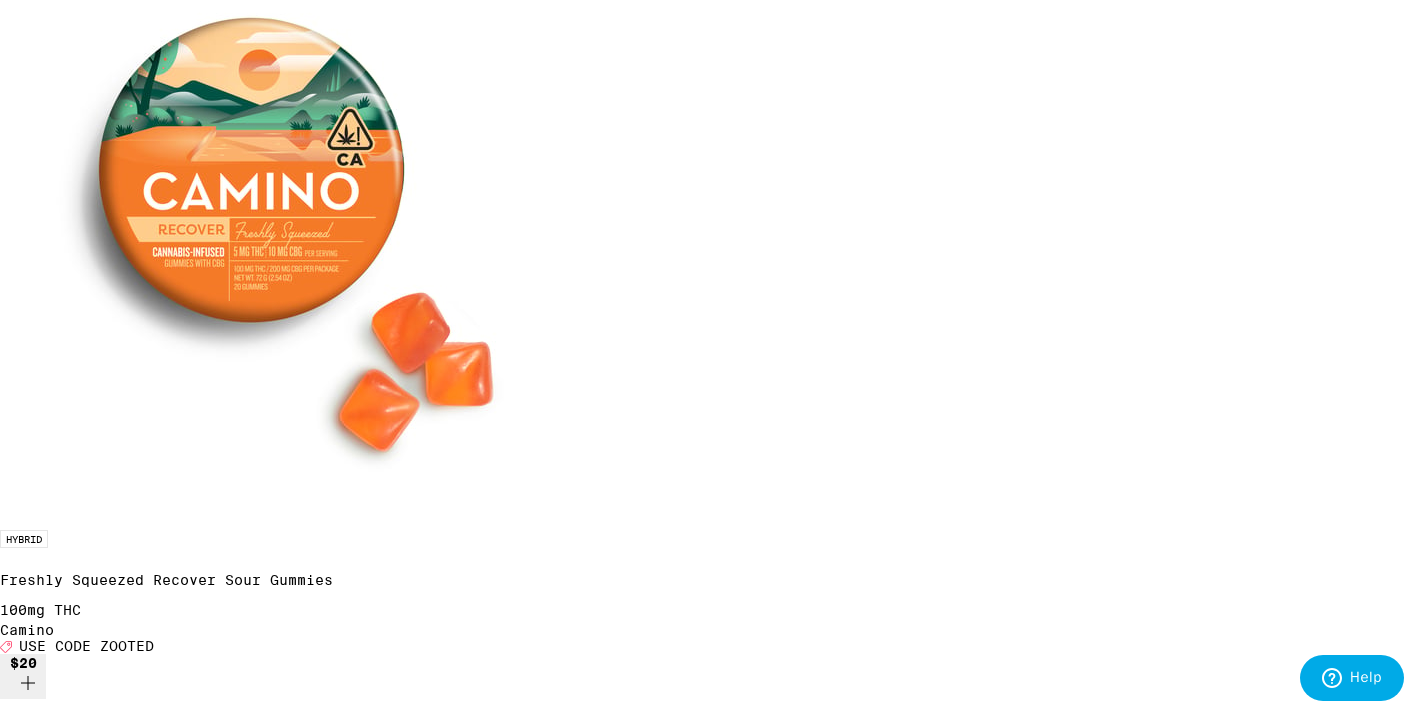 scroll, scrollTop: 589, scrollLeft: 0, axis: vertical 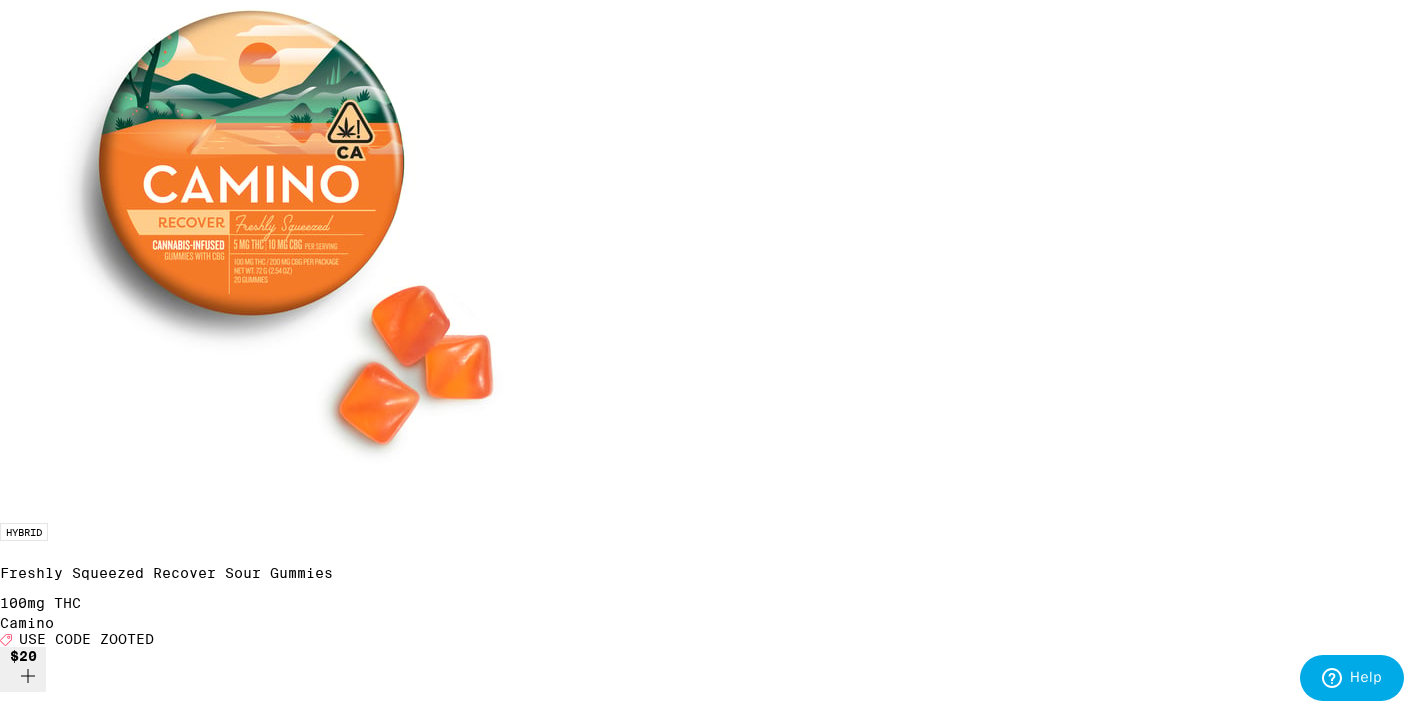 click at bounding box center [300, 3338] 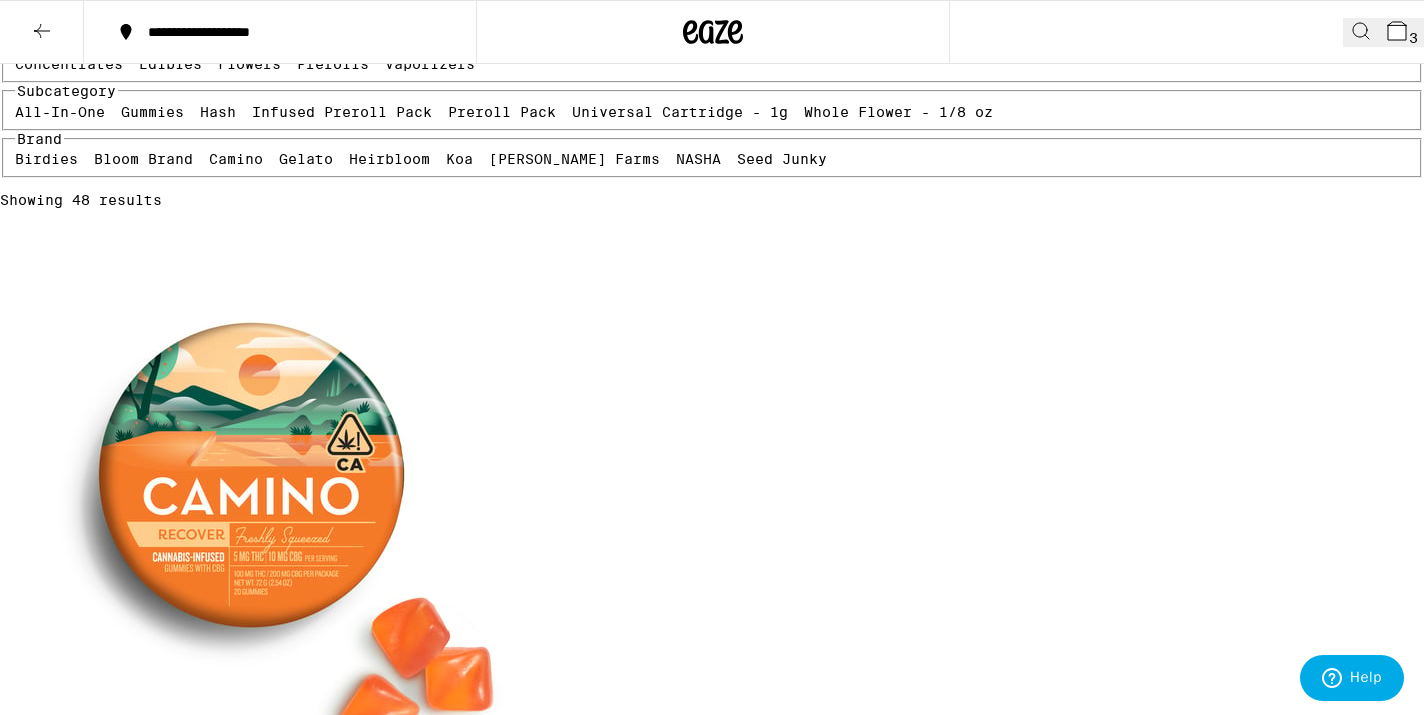 scroll, scrollTop: 6, scrollLeft: 0, axis: vertical 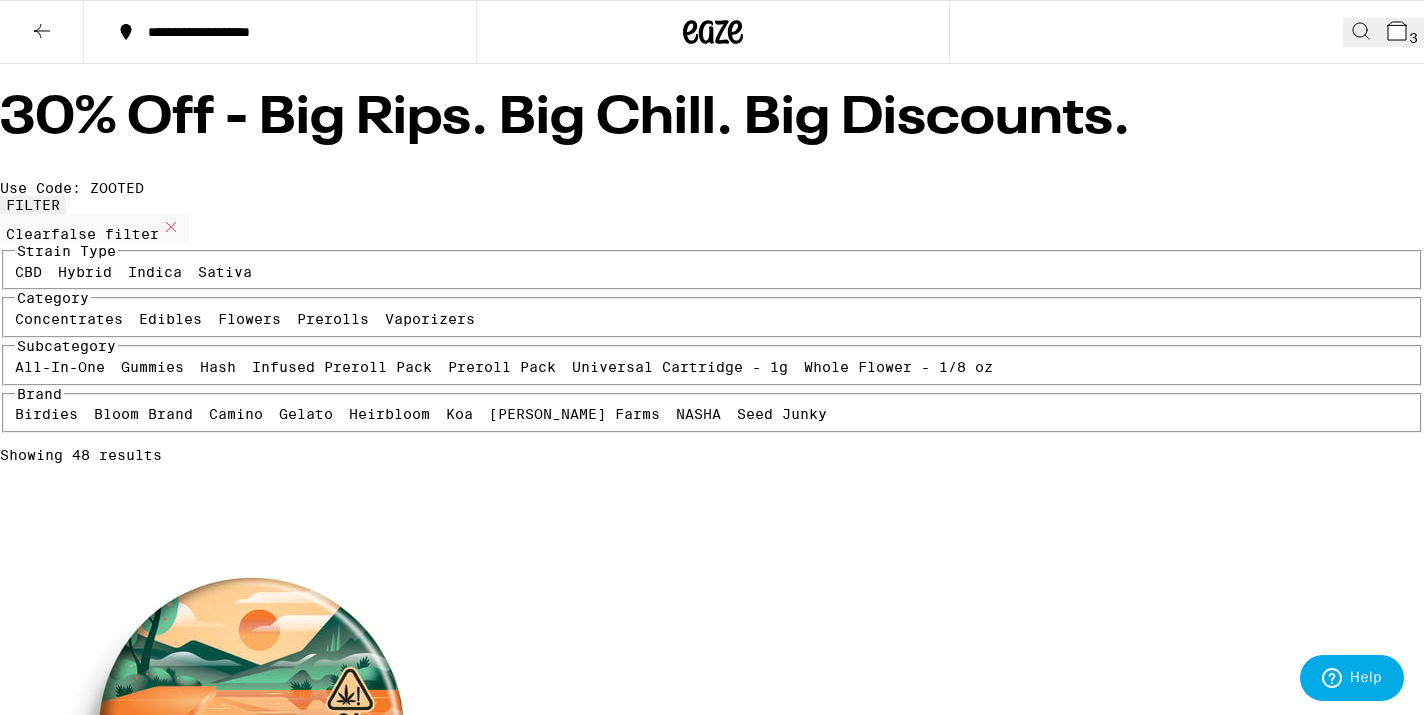click on "3" at bounding box center [1401, 32] 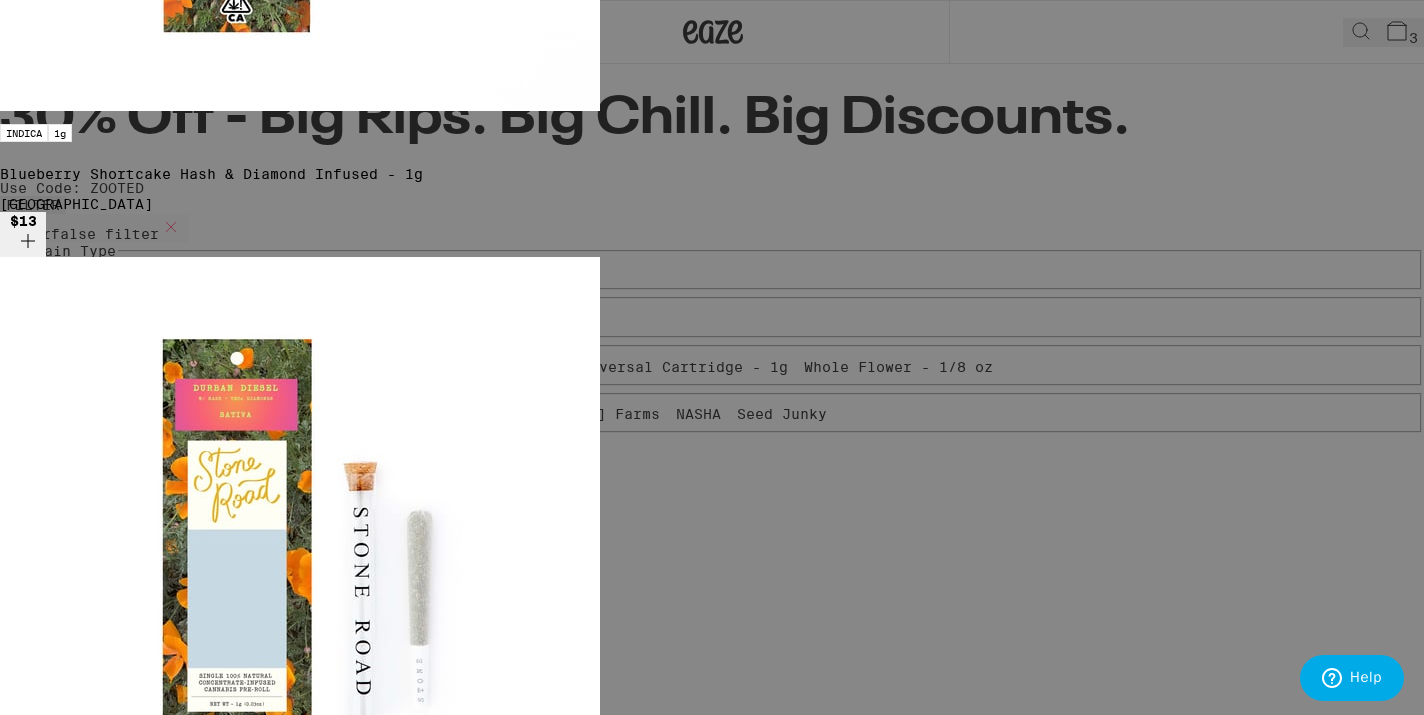 scroll, scrollTop: 0, scrollLeft: 0, axis: both 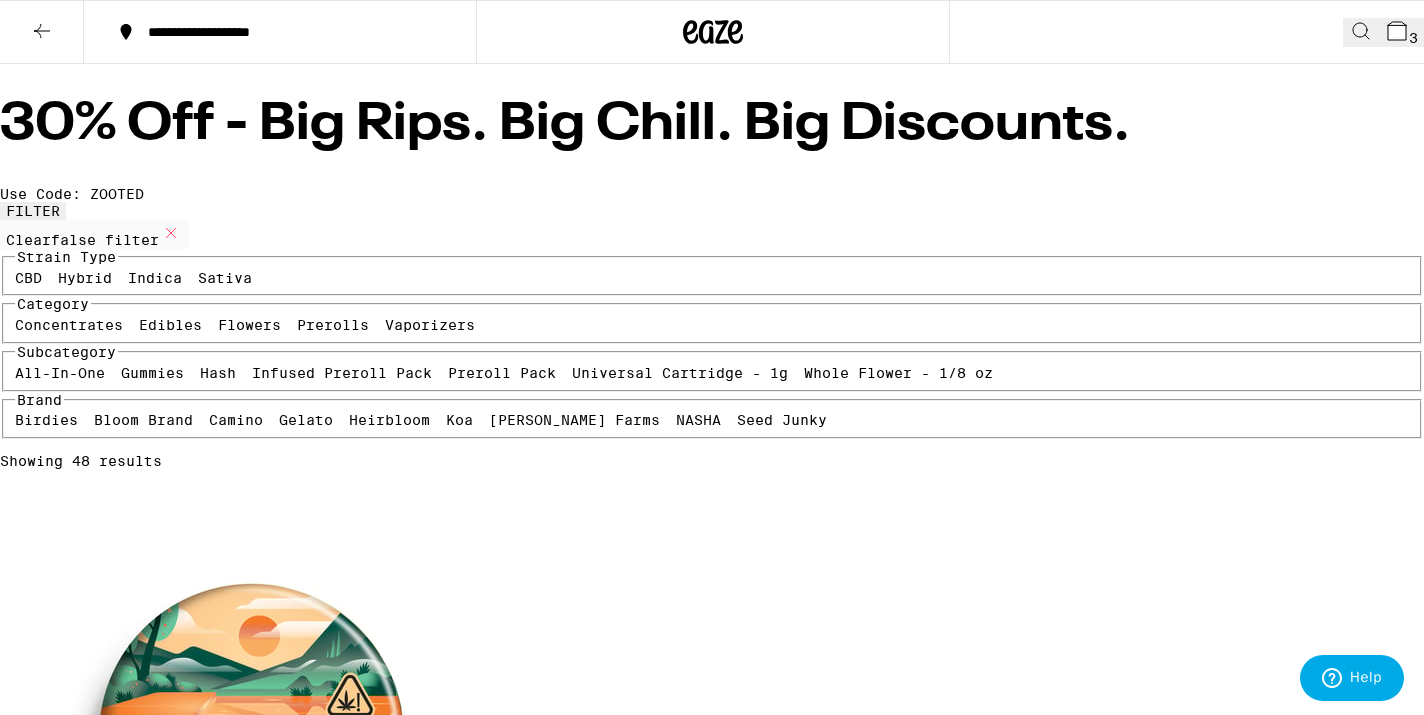 click on "3" at bounding box center (1401, 32) 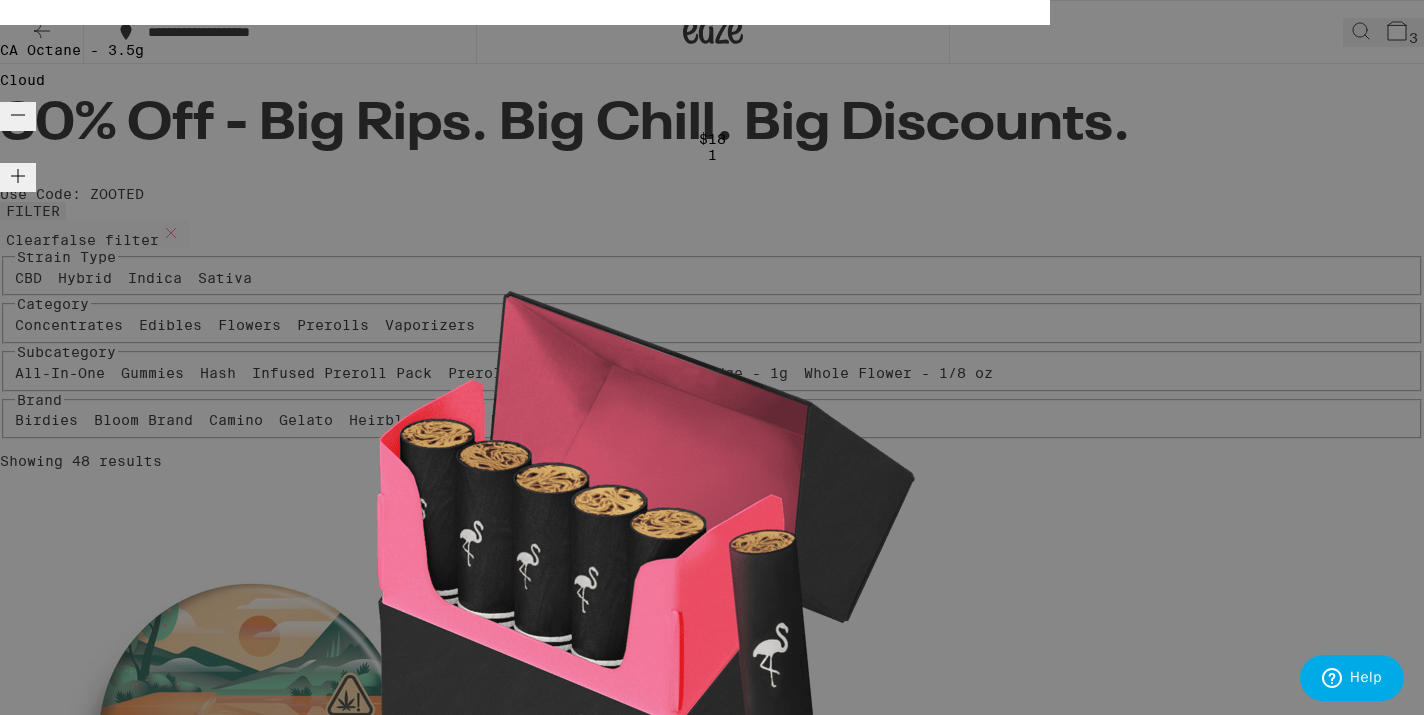 click 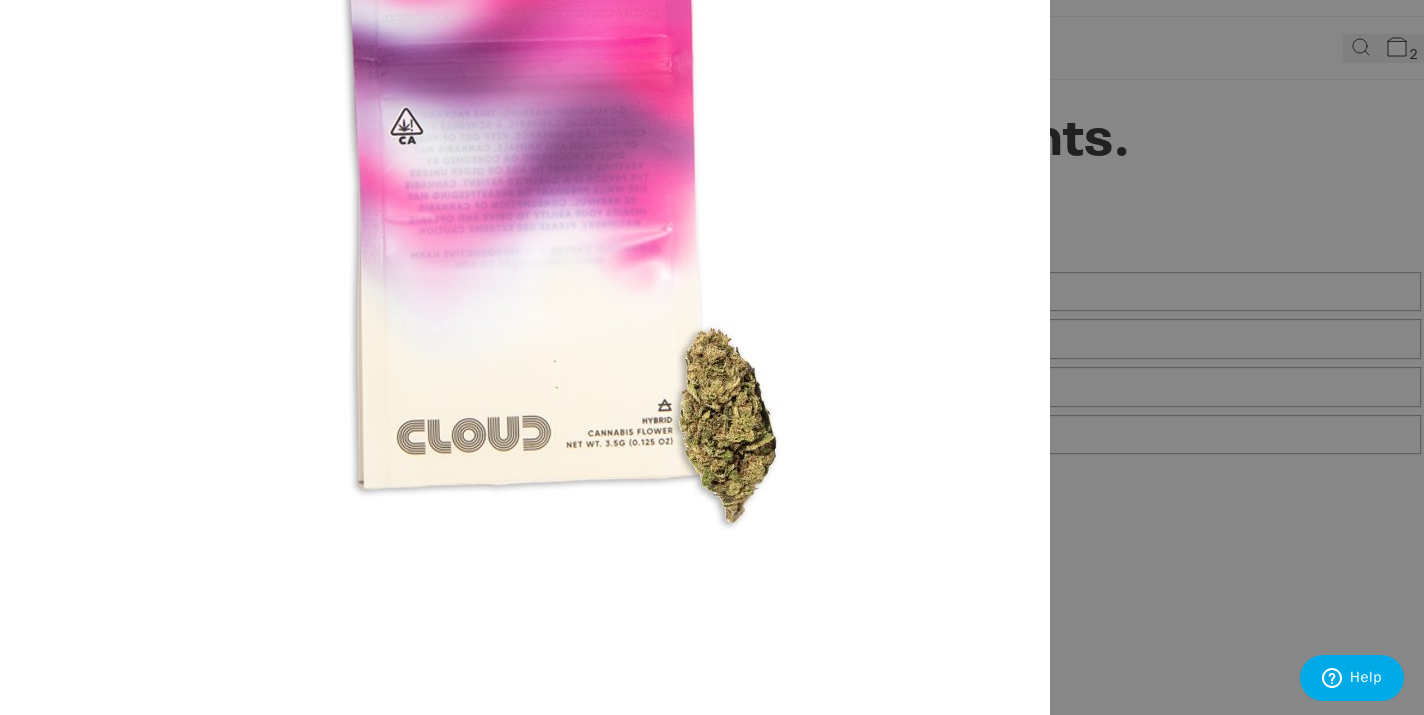 click 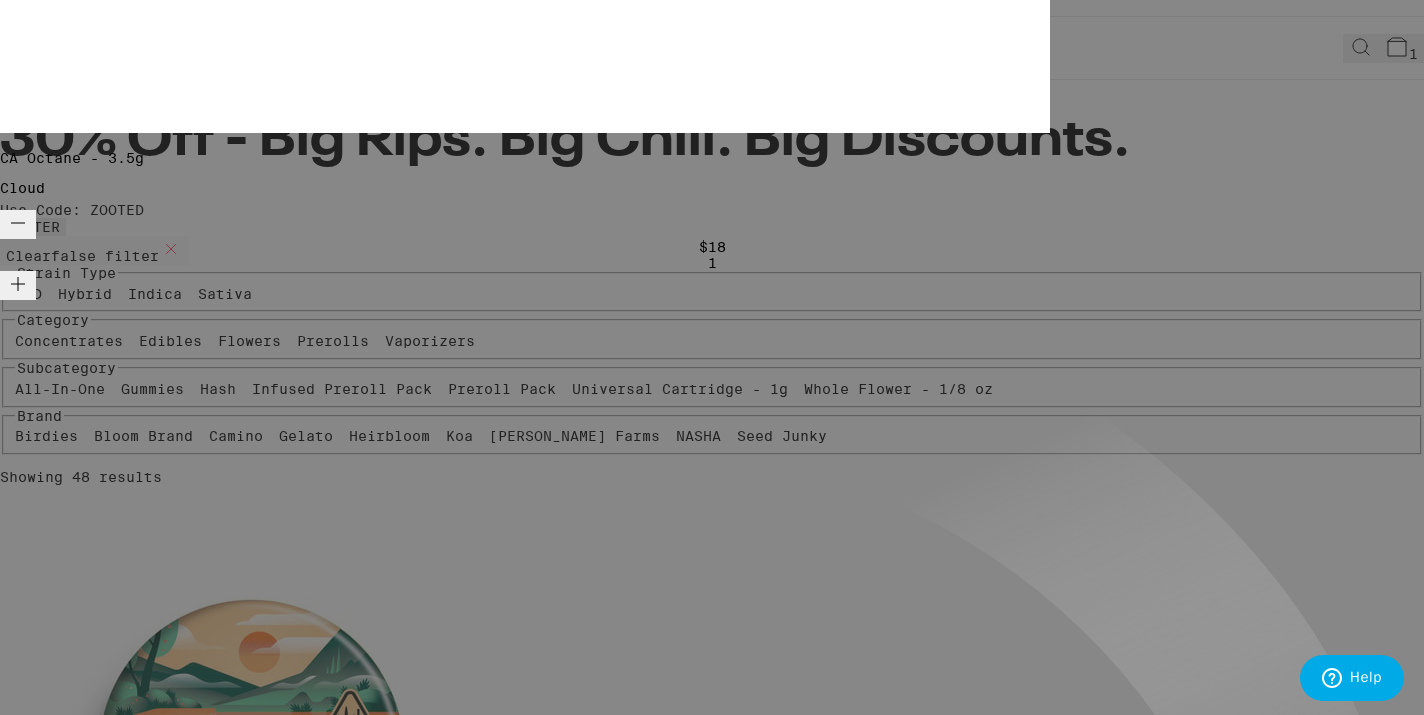 click 